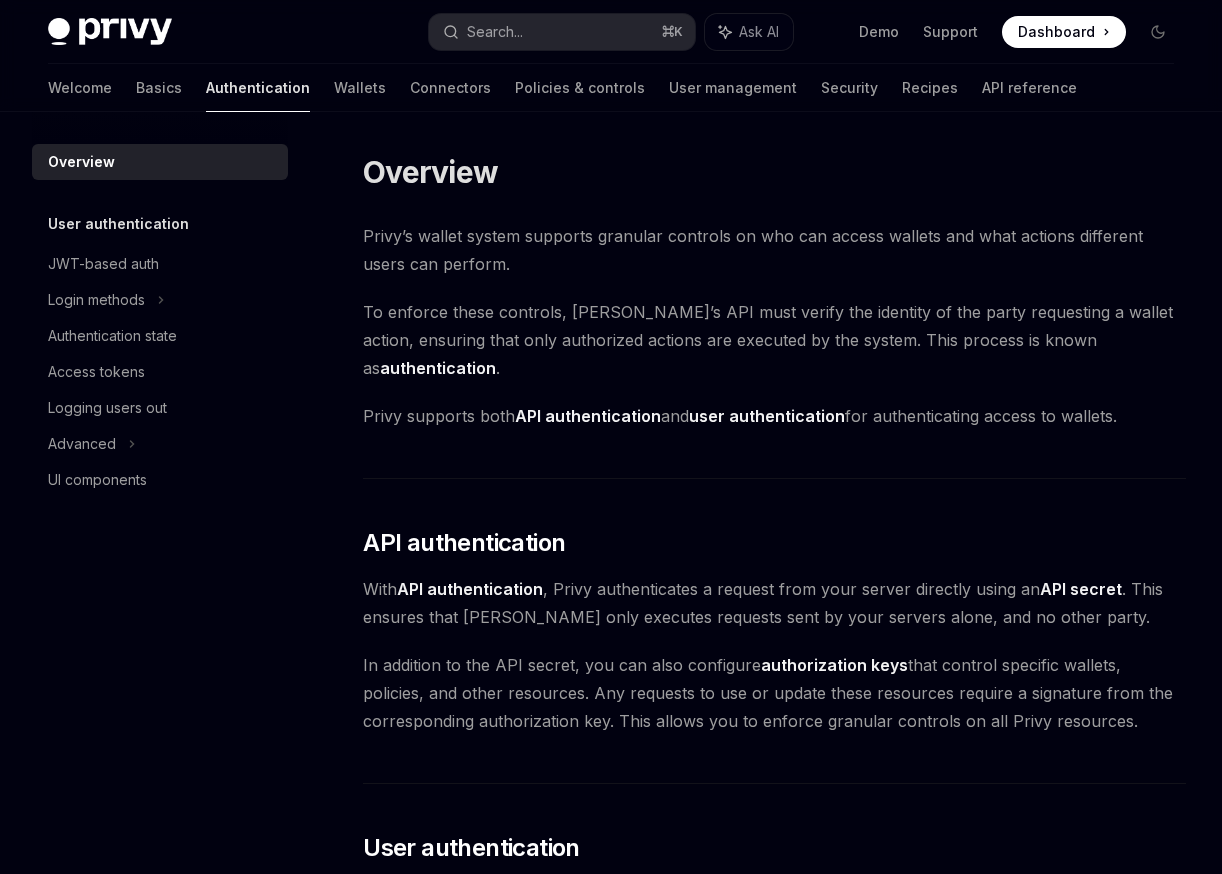 scroll, scrollTop: 0, scrollLeft: 0, axis: both 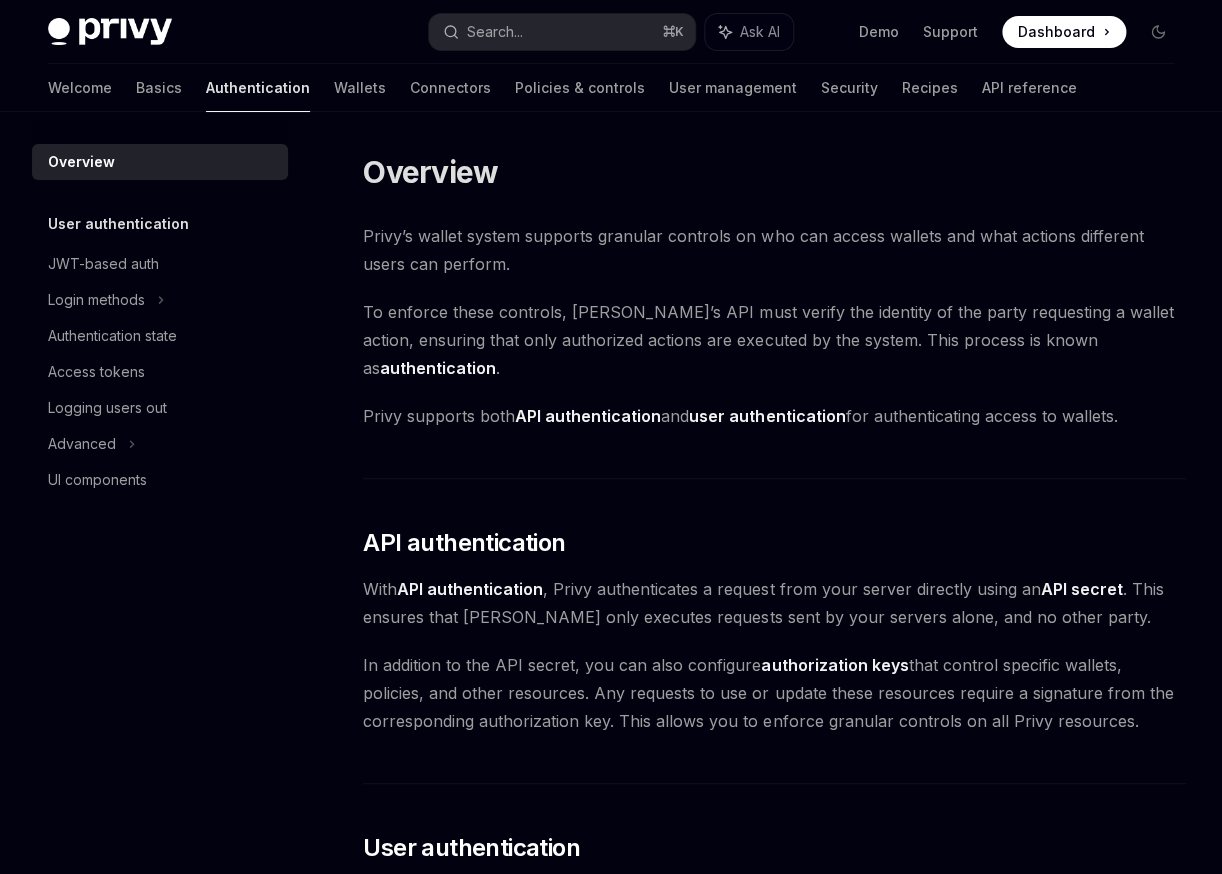 click on "Basics" at bounding box center [159, 88] 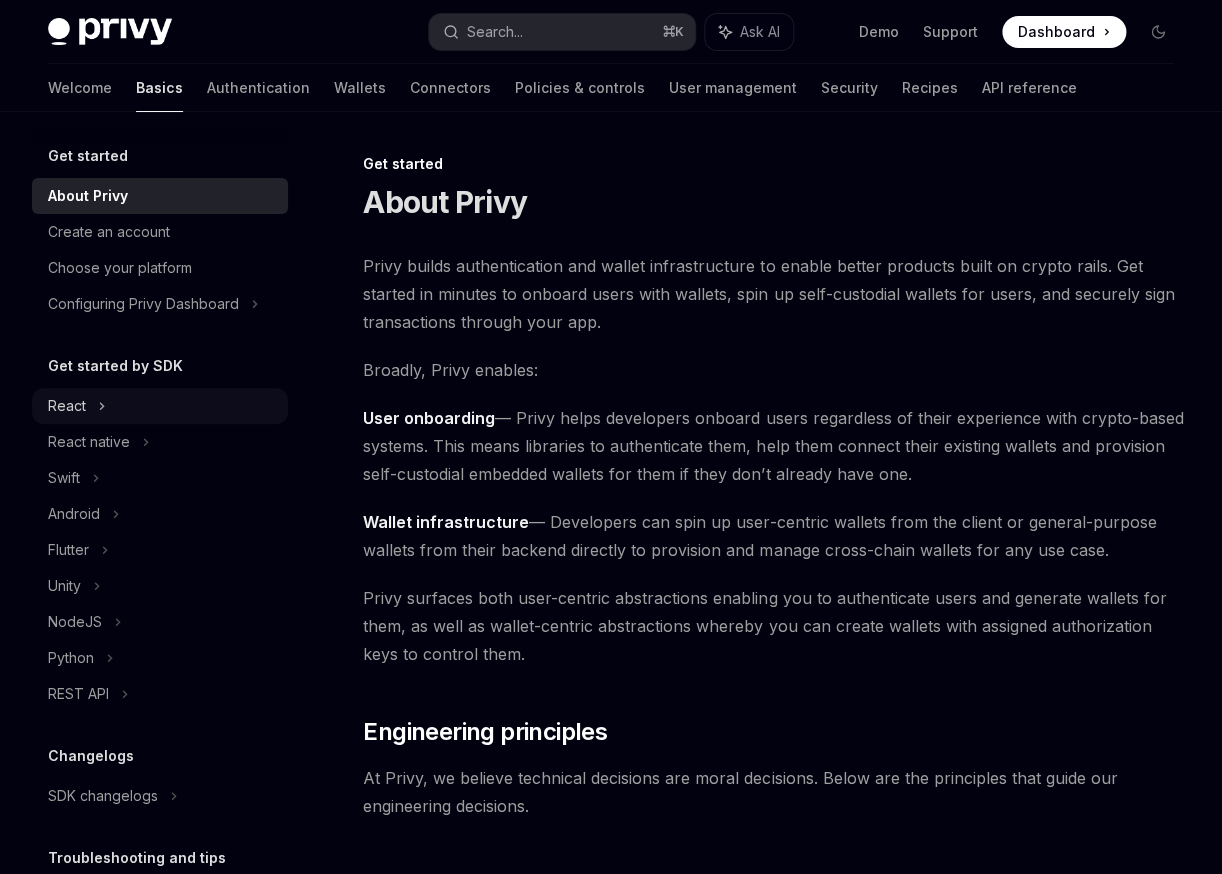 click on "React" at bounding box center (160, 406) 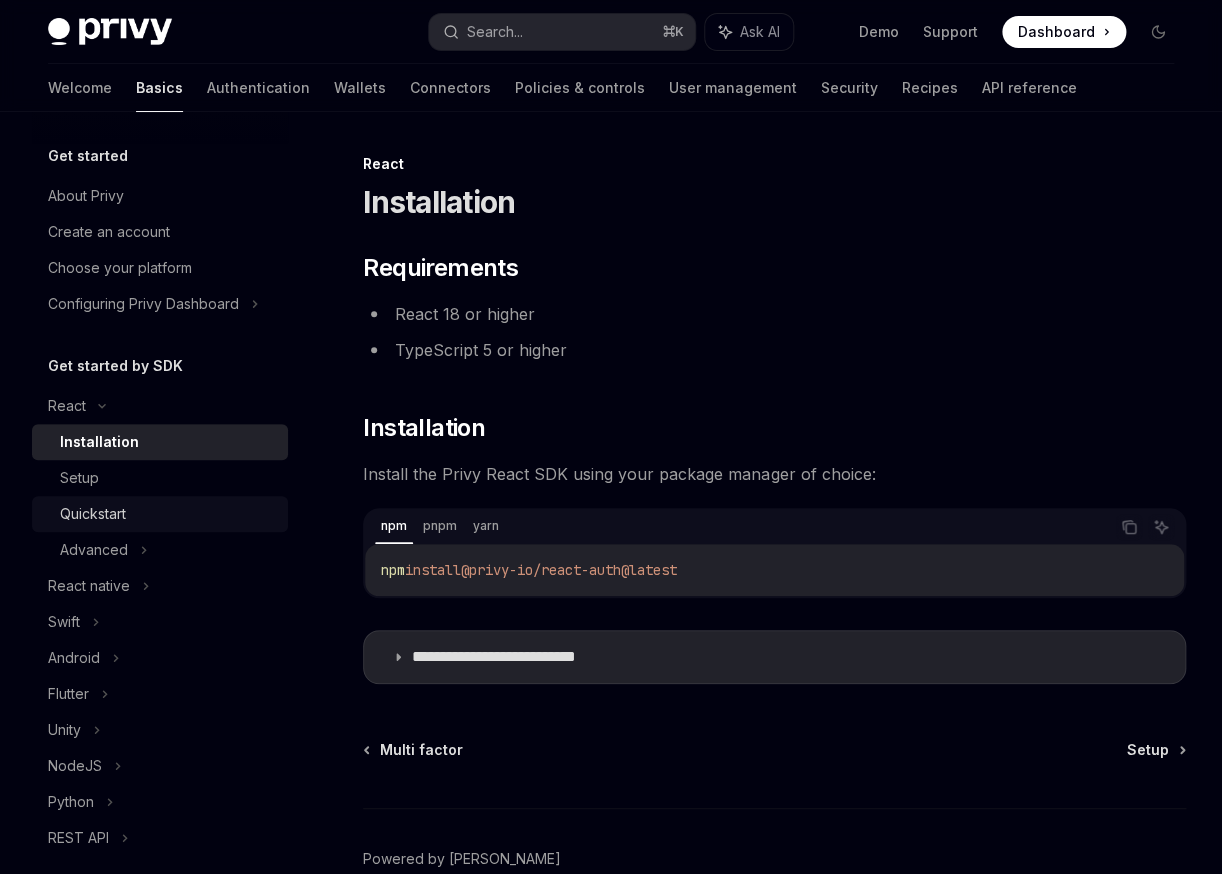 click on "Setup" at bounding box center [160, 478] 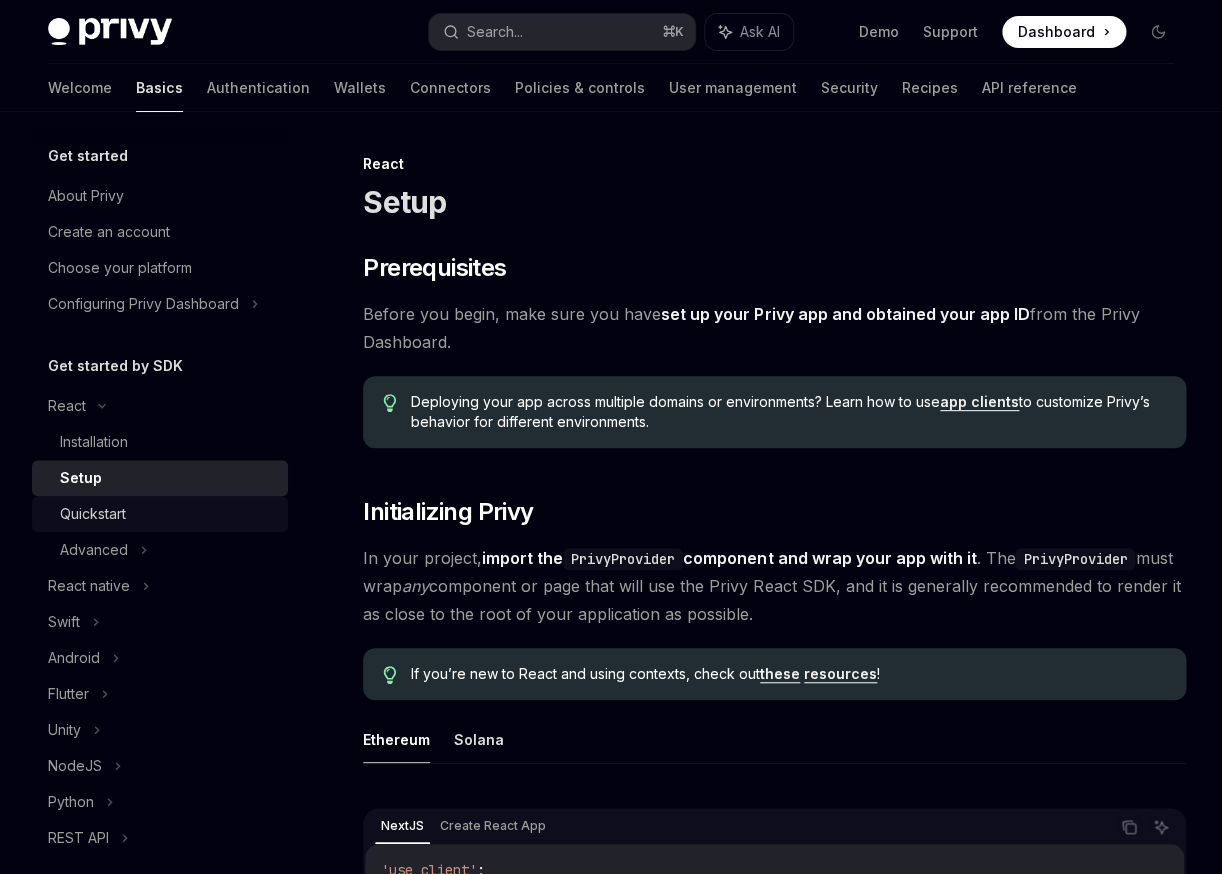 click on "Quickstart" at bounding box center [93, 514] 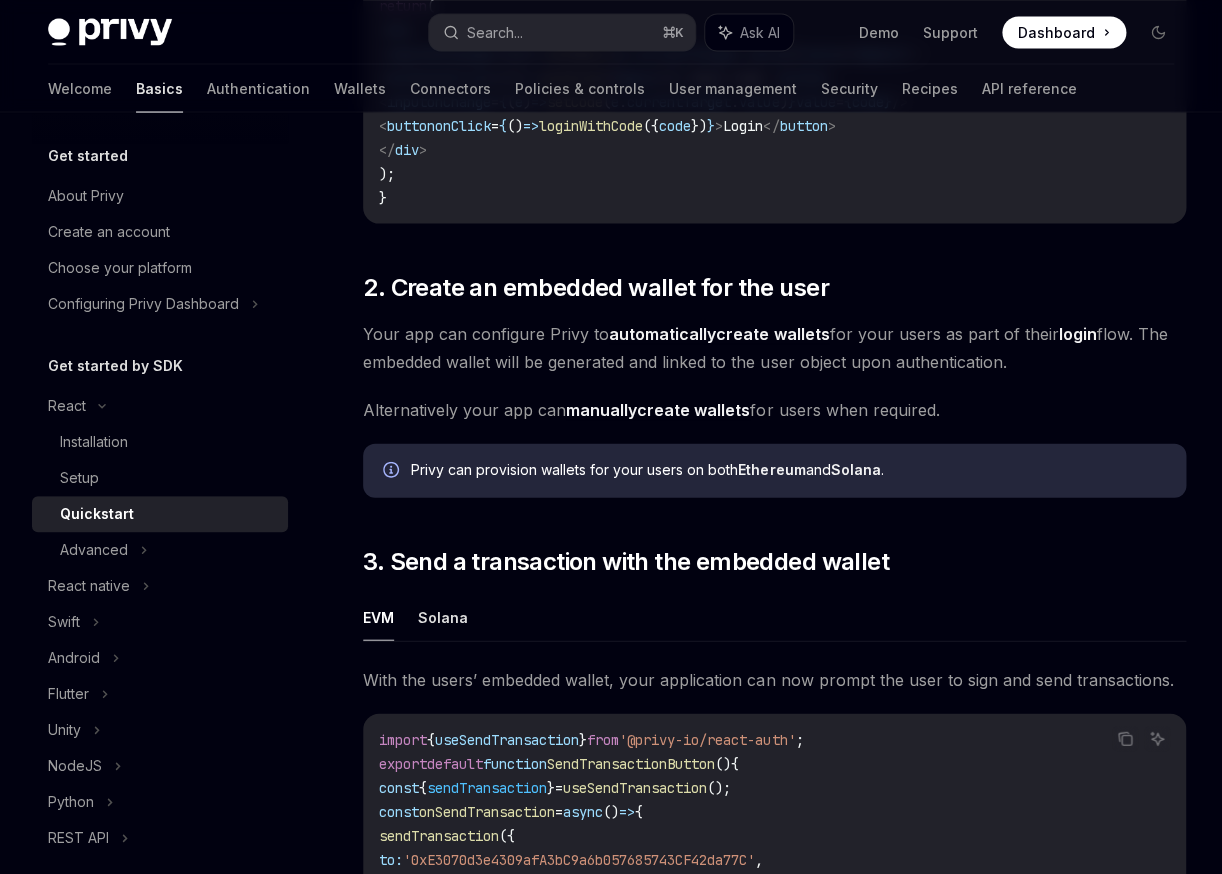scroll, scrollTop: 1296, scrollLeft: 0, axis: vertical 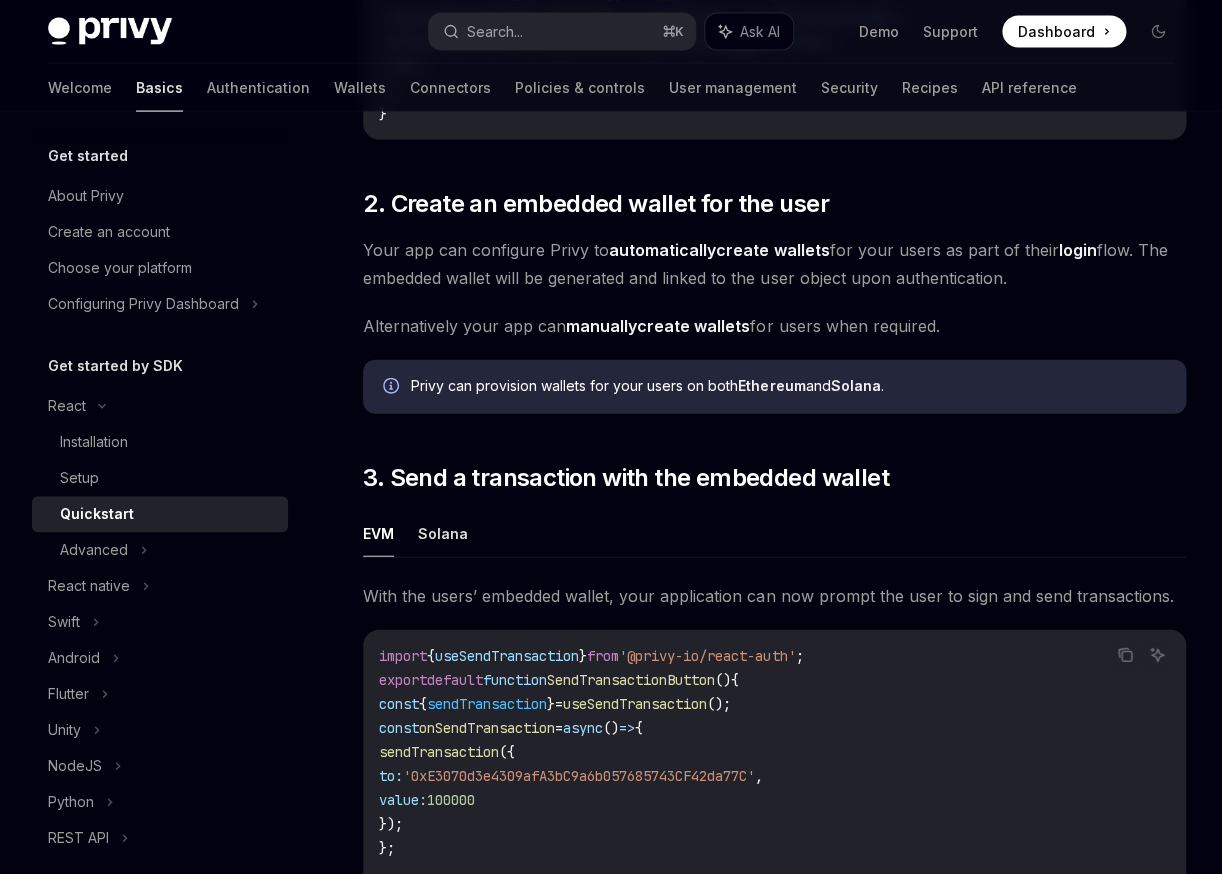 click on "import  { useSendTransaction }  from  '@privy-io/react-auth' ;
export  default  function  SendTransactionButton ()  {
const  { sendTransaction }  =  useSendTransaction ();
const  onSendTransaction  =  async  ()  =>  {
sendTransaction ({
to:  '0xE3070d3e4309afA3bC9a6b057685743CF42da77C' ,
value:  100000
});
};
return  < button  onClick = { onSendTransaction } > Send Transaction </ button > ;
}" at bounding box center [774, 788] 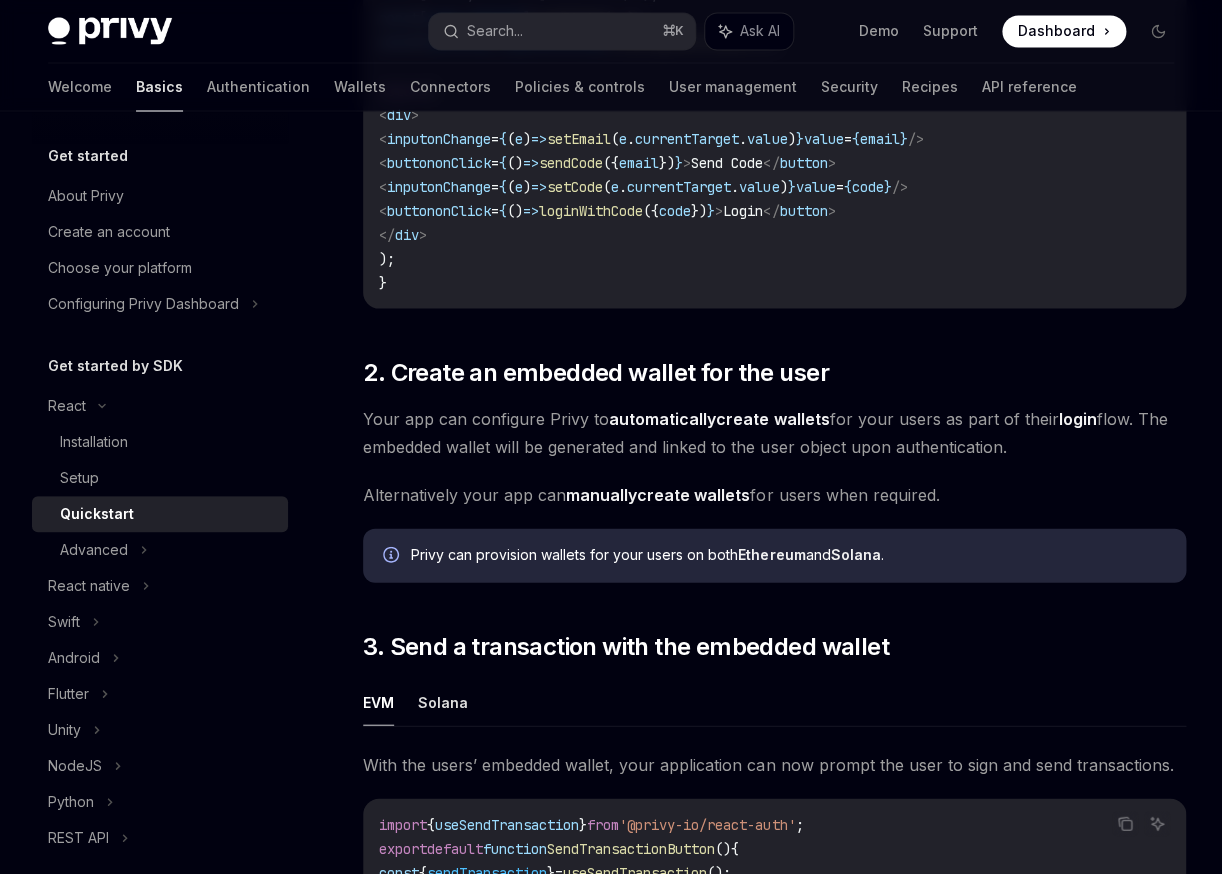 scroll, scrollTop: 1120, scrollLeft: 0, axis: vertical 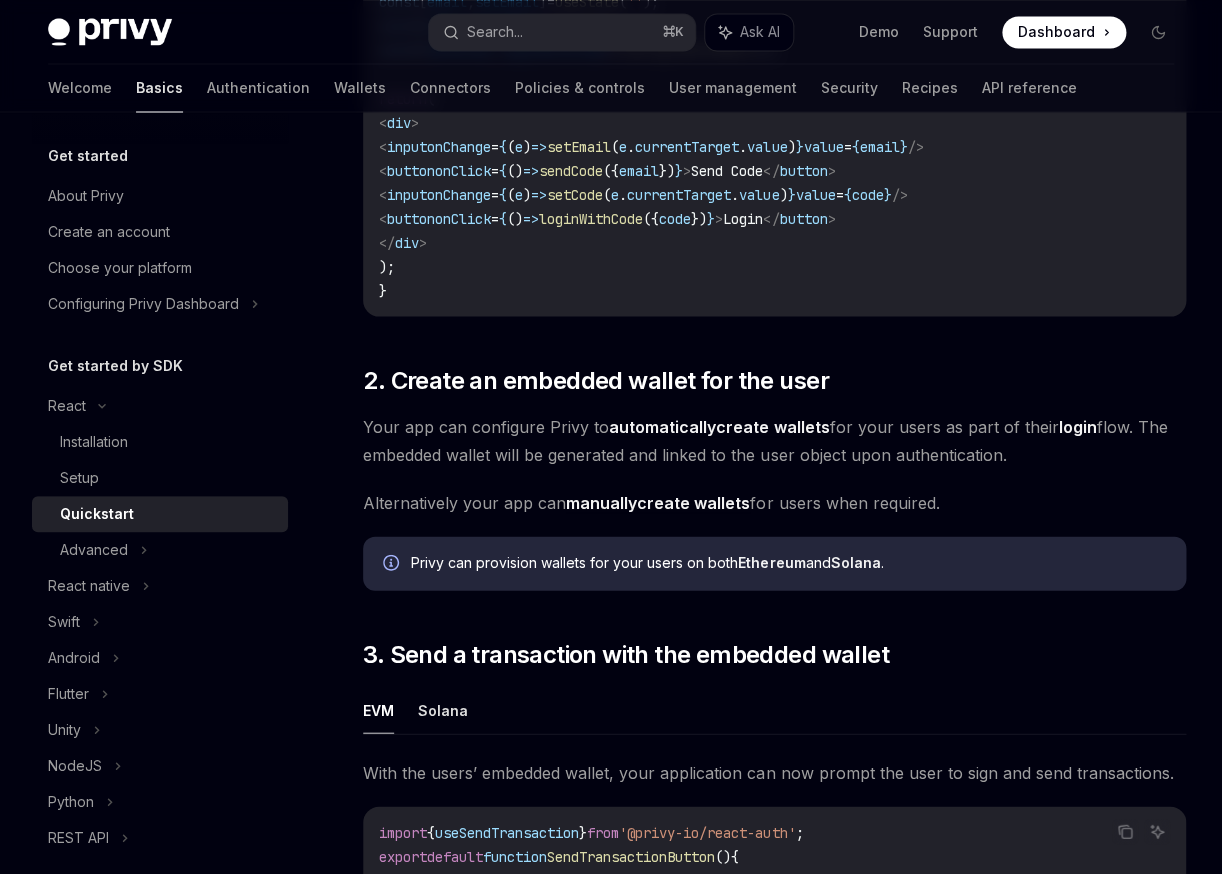click on "Alternatively your app can  manually  create wallets  for users when required." at bounding box center [774, 502] 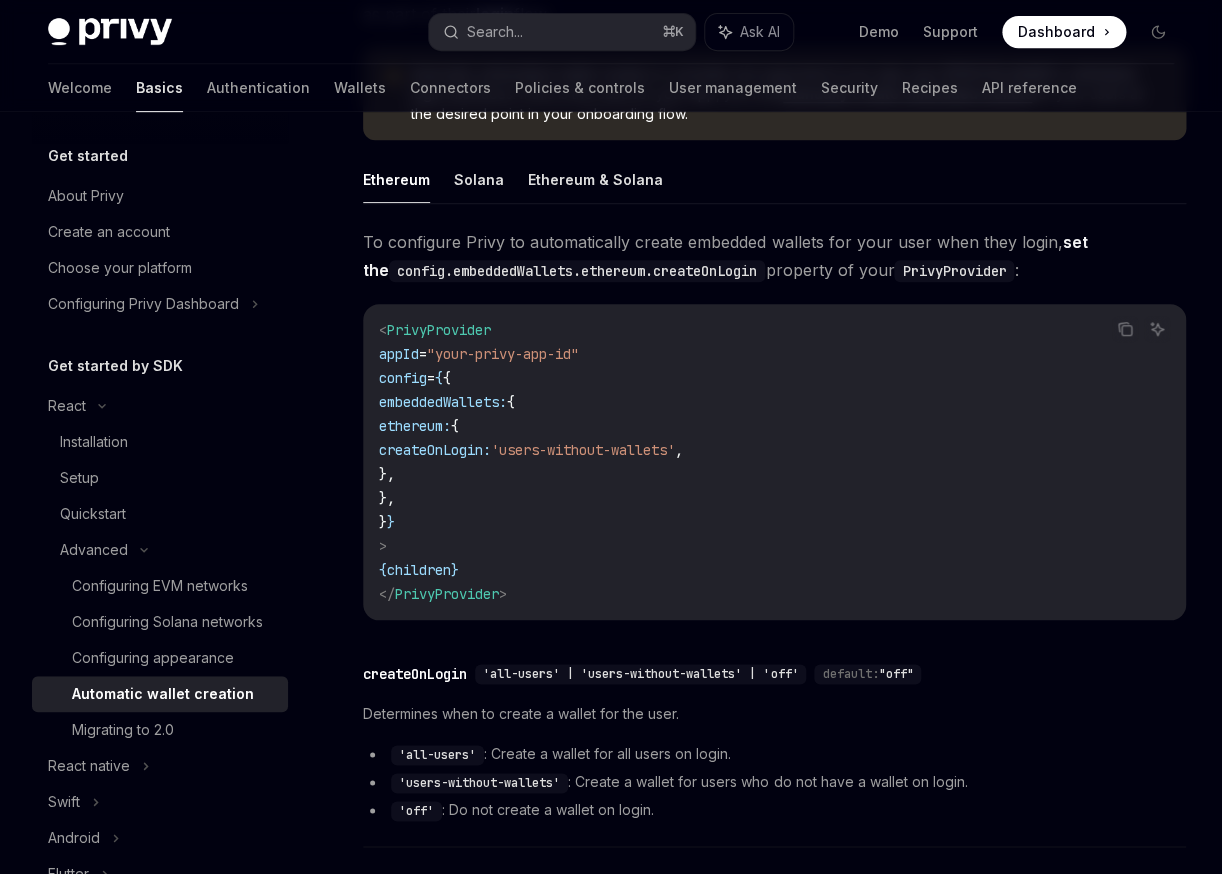scroll, scrollTop: 432, scrollLeft: 0, axis: vertical 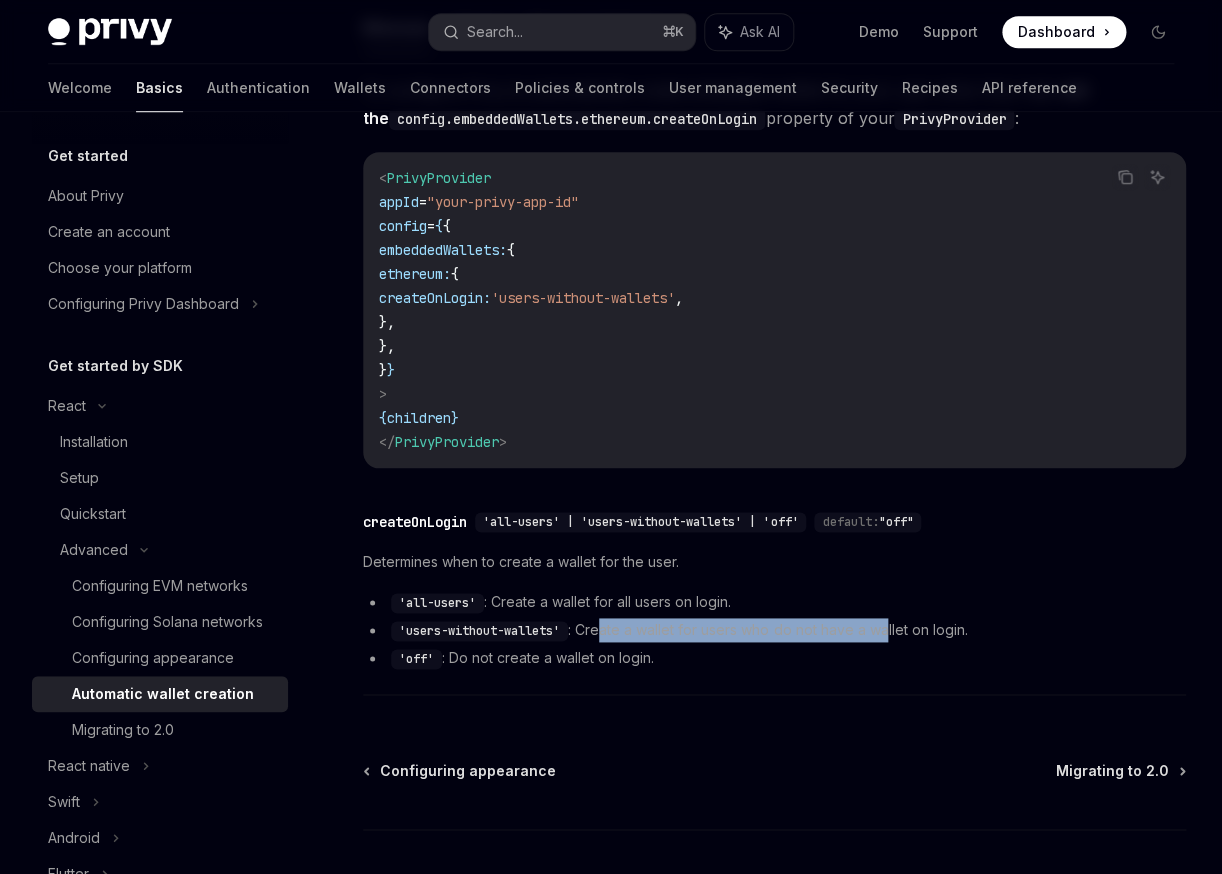 drag, startPoint x: 663, startPoint y: 632, endPoint x: 890, endPoint y: 635, distance: 227.01982 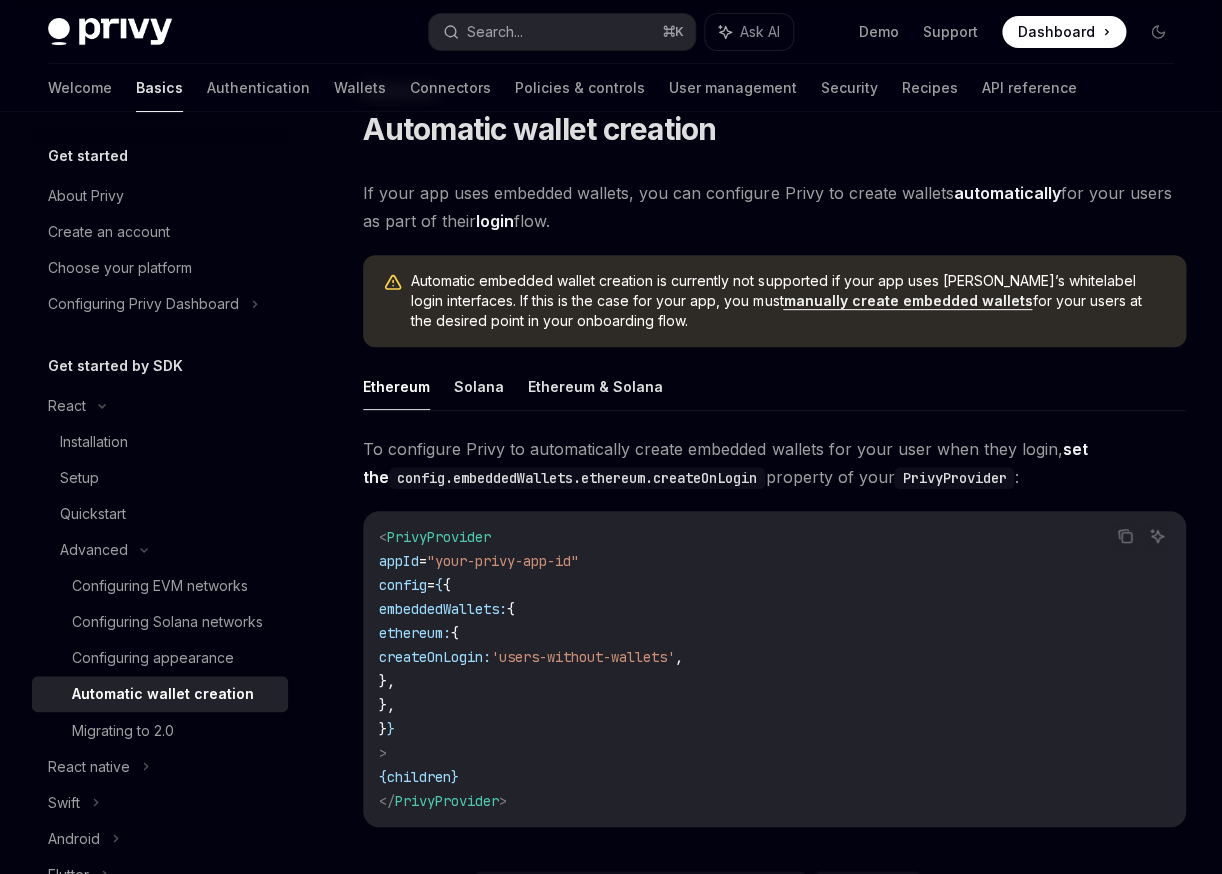 scroll, scrollTop: 80, scrollLeft: 0, axis: vertical 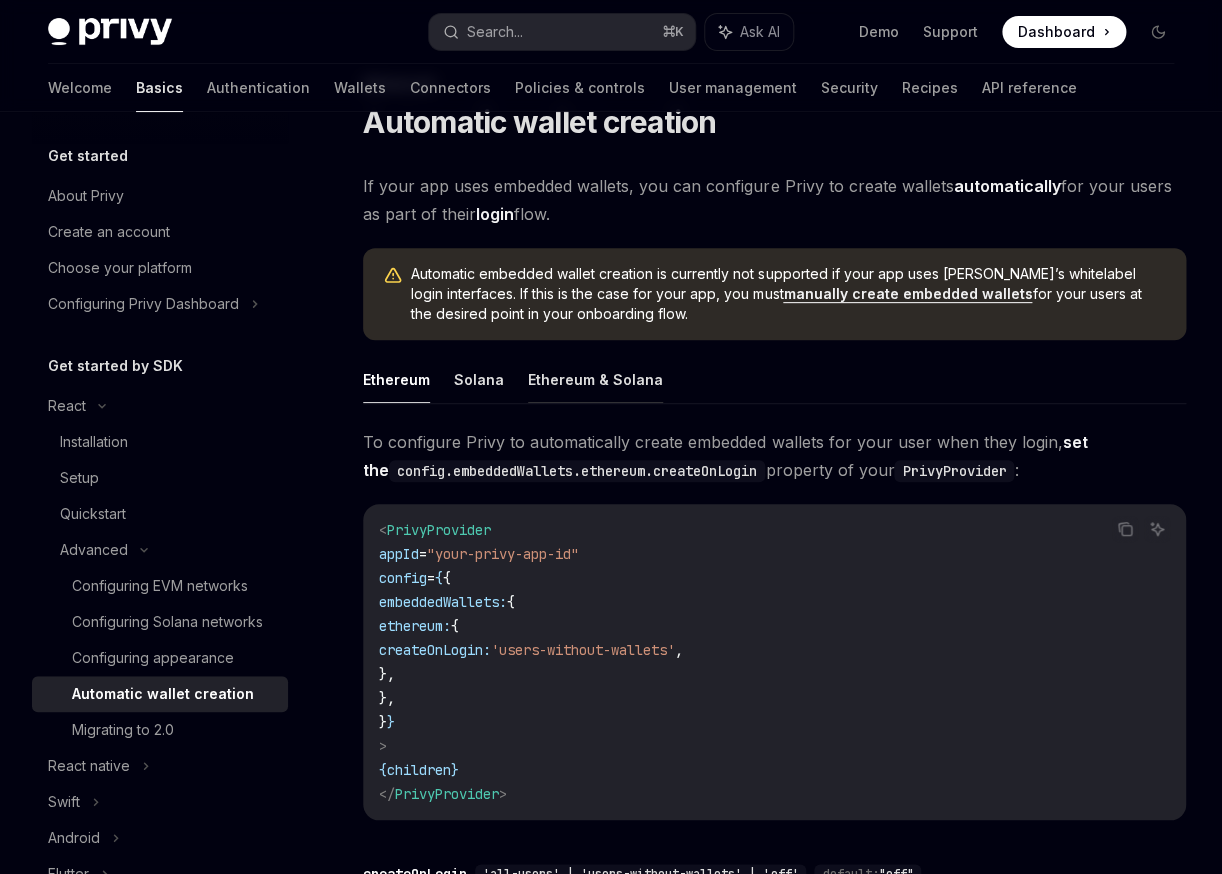 click on "Ethereum & Solana" at bounding box center [595, 379] 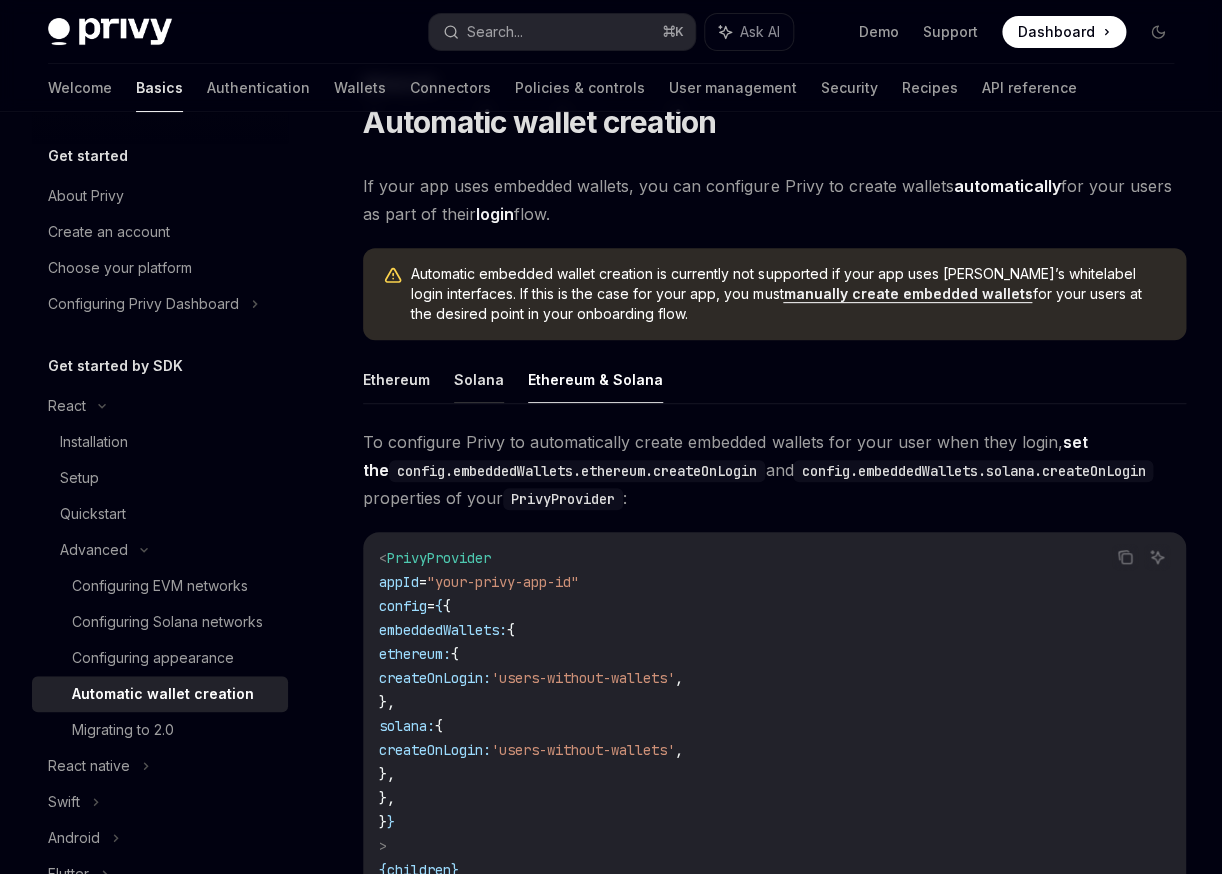 click on "Solana" at bounding box center (479, 379) 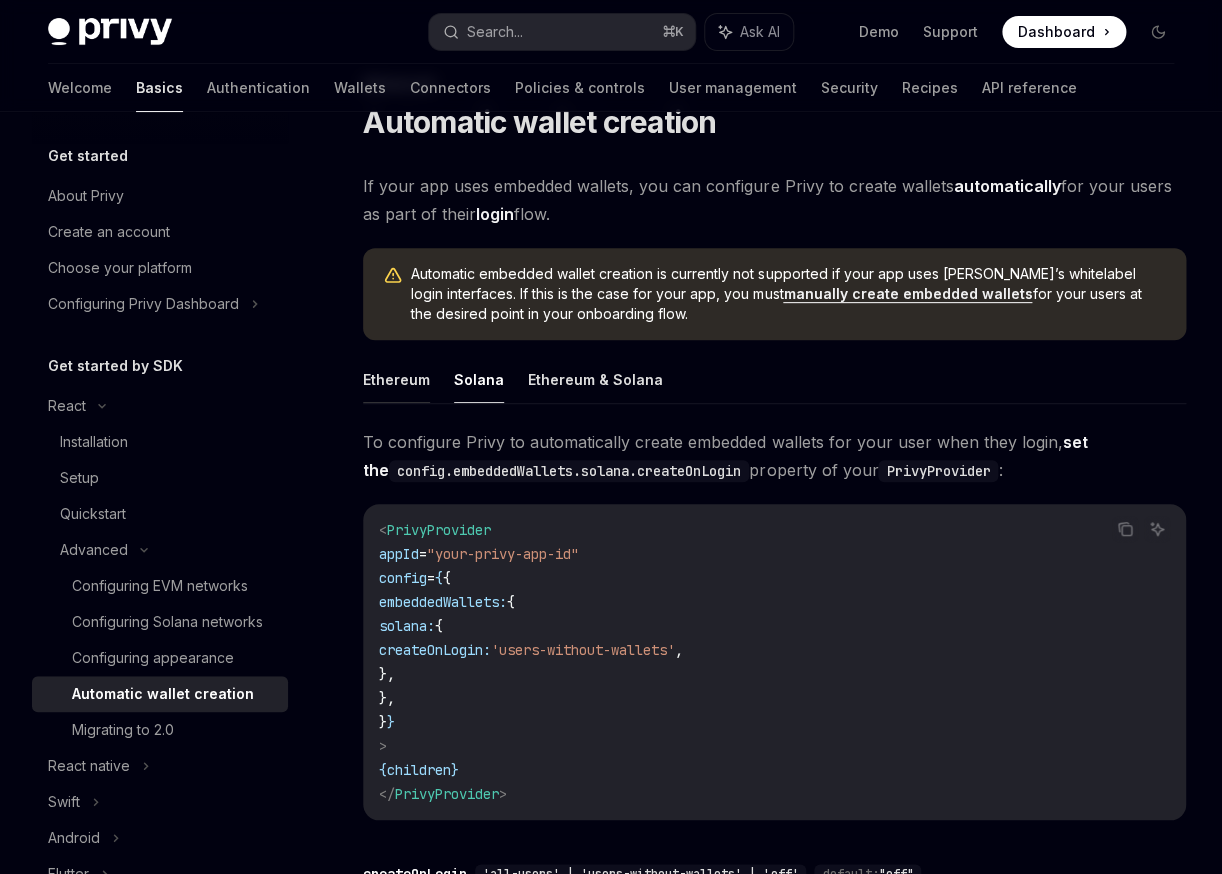 click on "Ethereum" at bounding box center (396, 379) 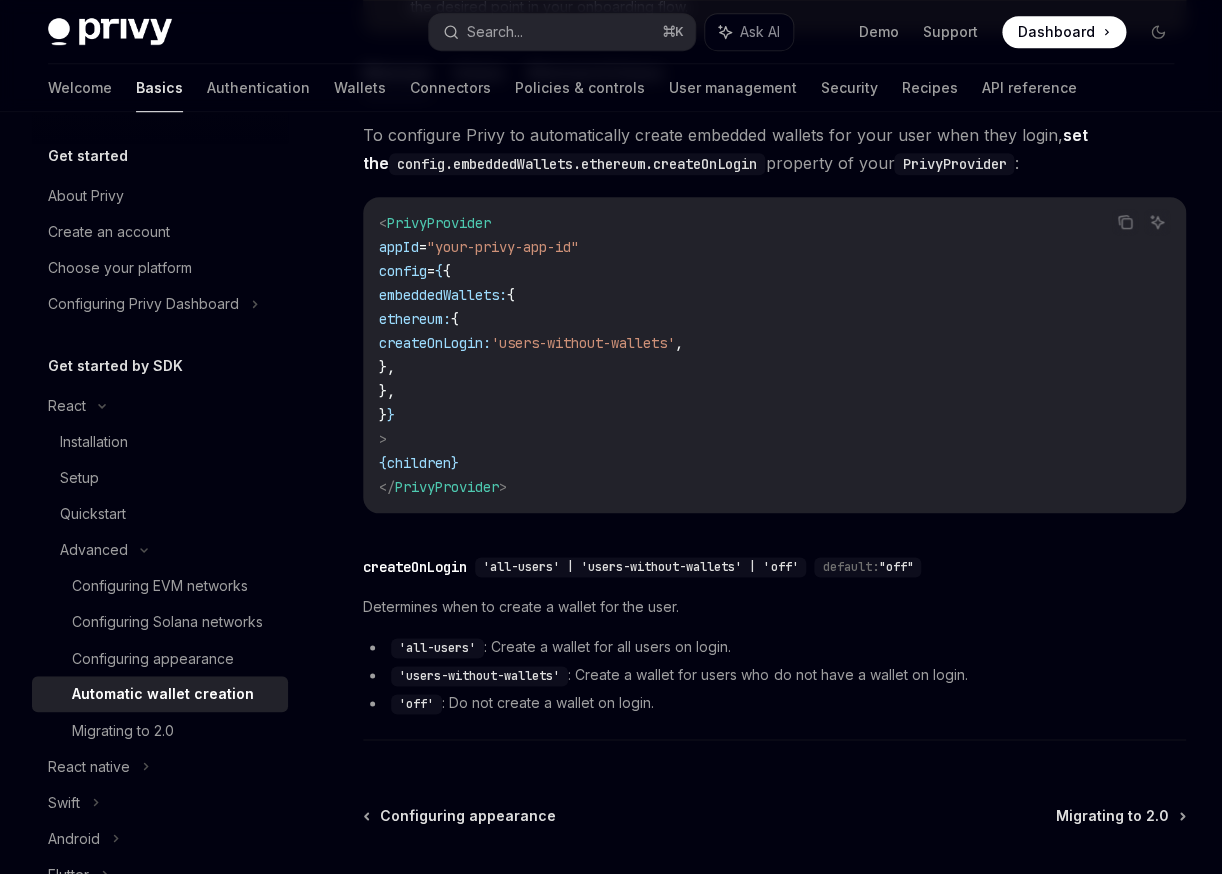 scroll, scrollTop: 416, scrollLeft: 0, axis: vertical 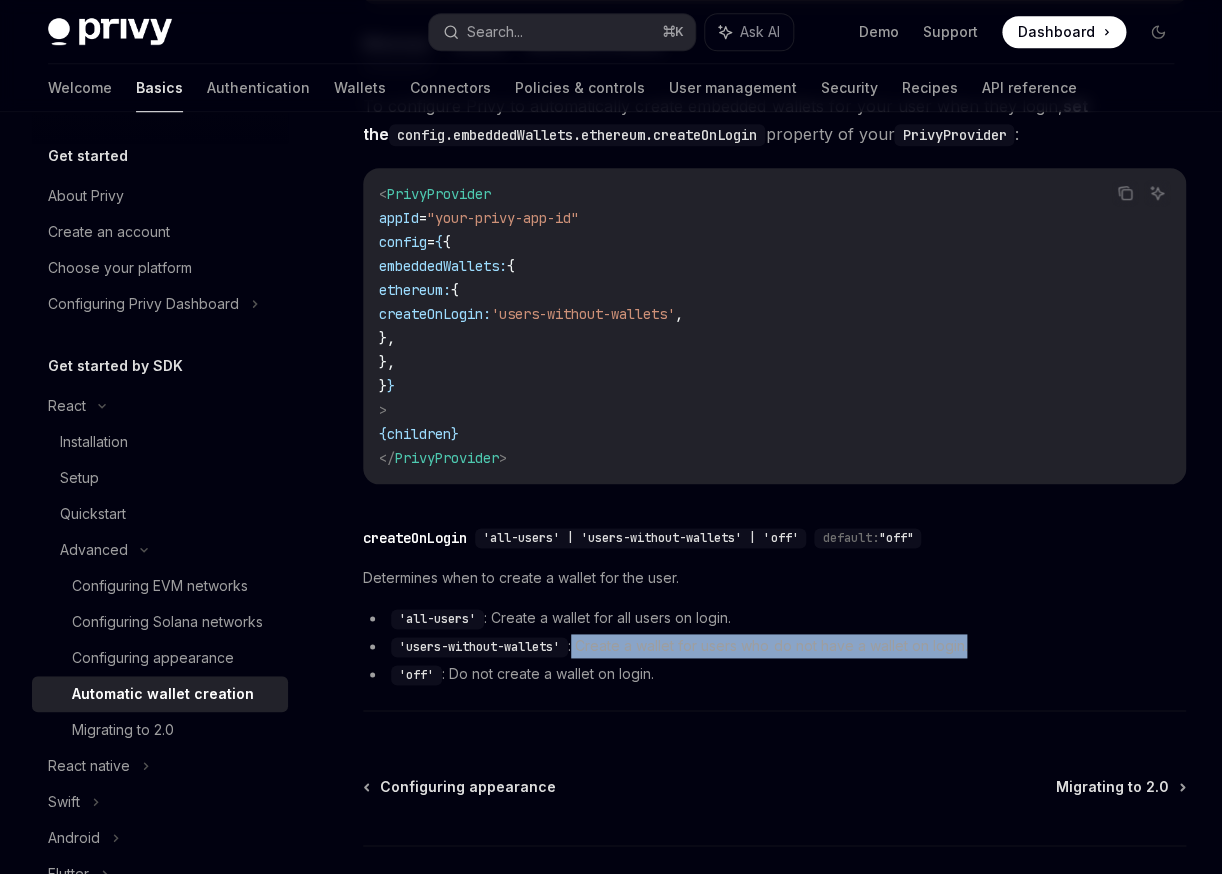 drag, startPoint x: 606, startPoint y: 653, endPoint x: 993, endPoint y: 653, distance: 387 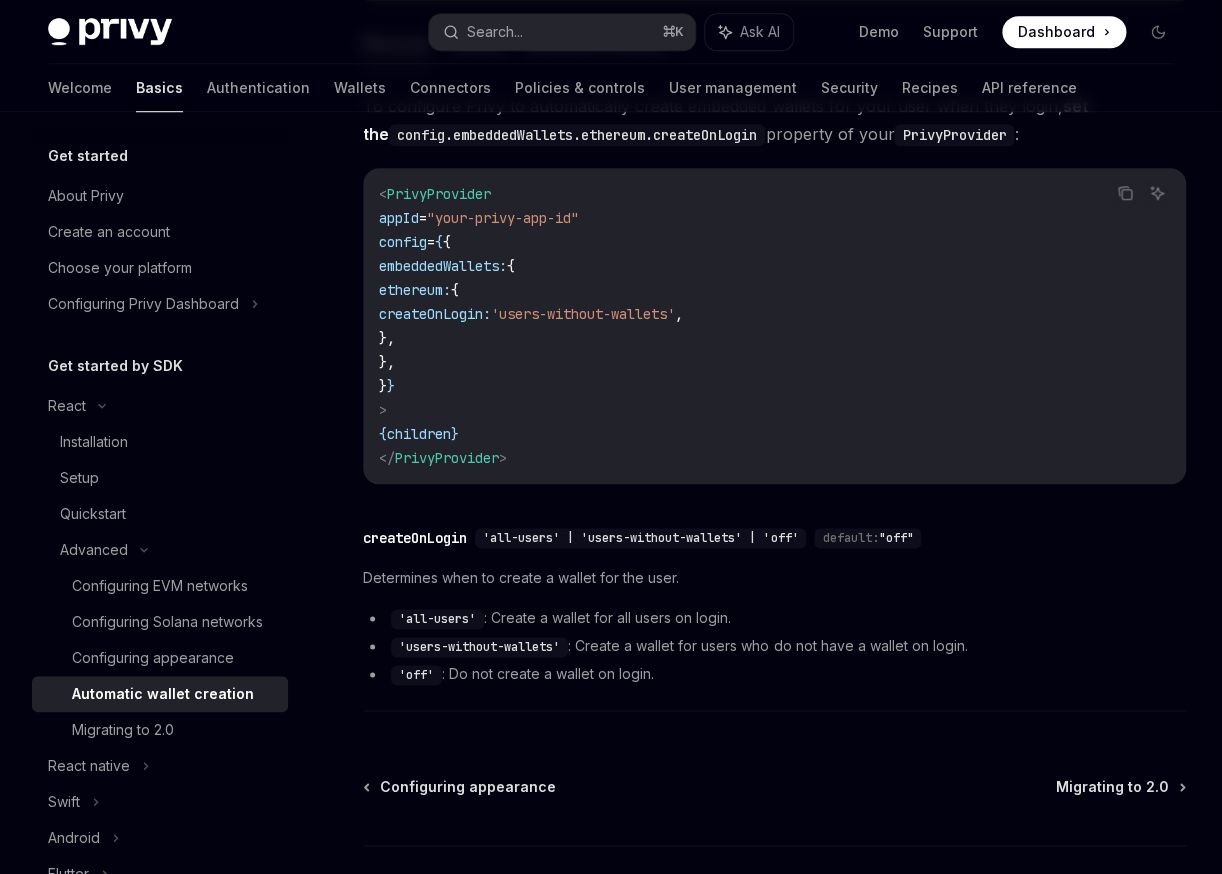 click on "'users-without-wallets' : Create a wallet for users who do not have a wallet on login." at bounding box center (774, 646) 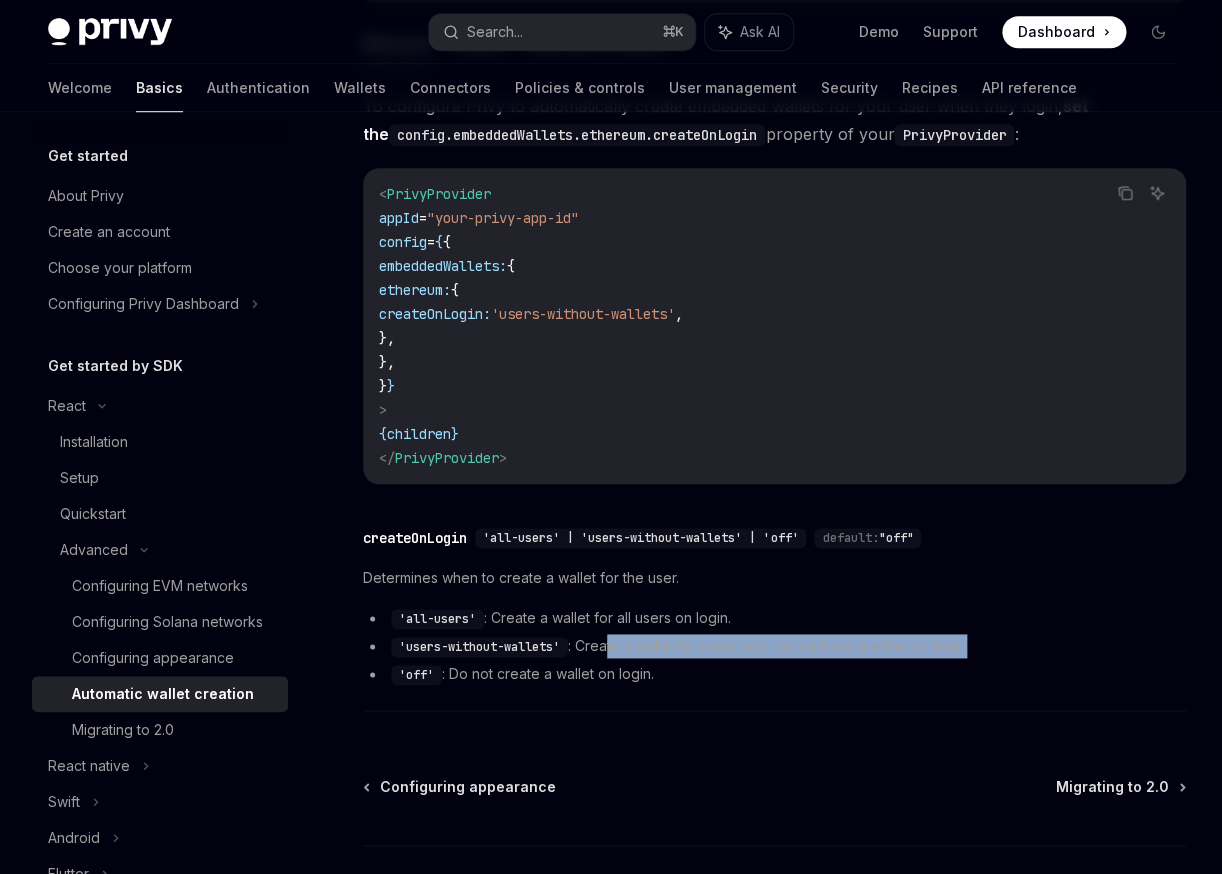 drag, startPoint x: 996, startPoint y: 643, endPoint x: 612, endPoint y: 650, distance: 384.06378 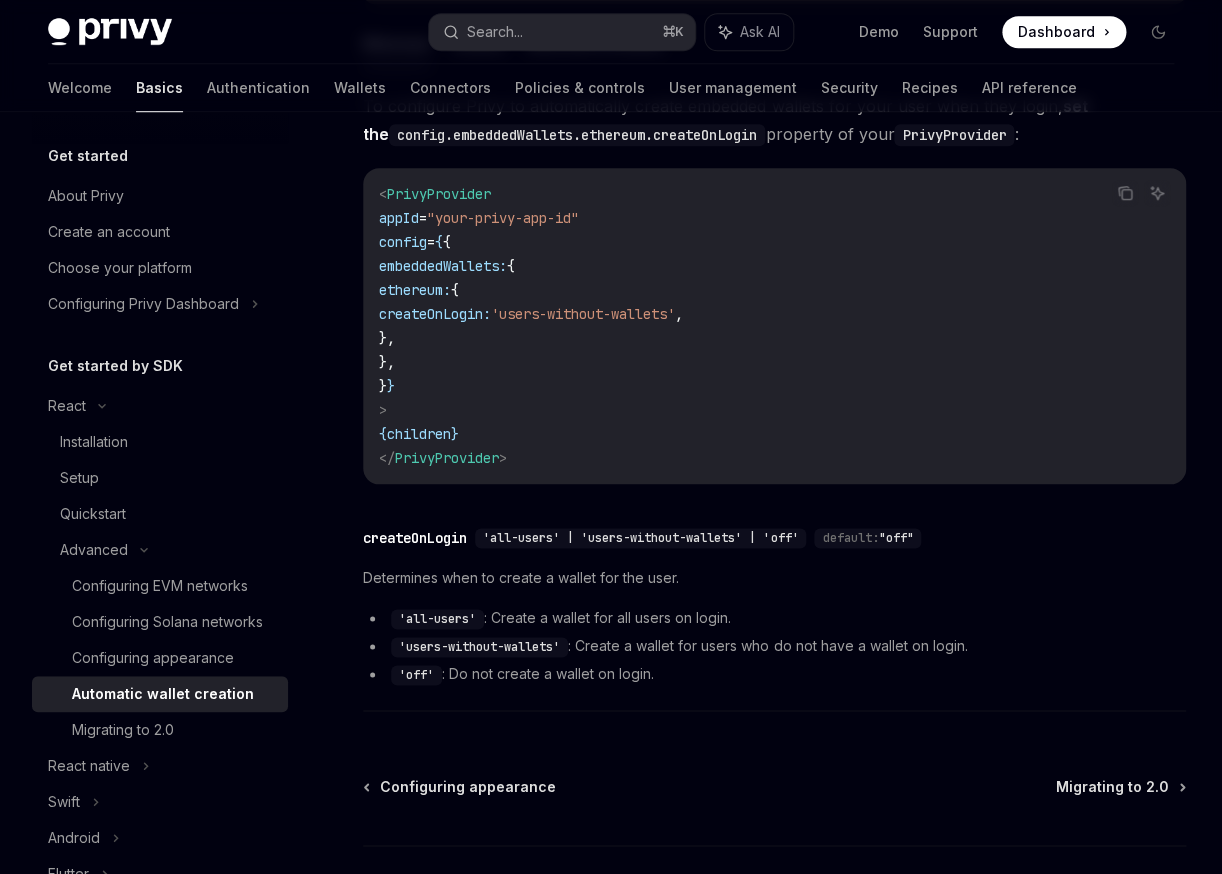 click on "'users-without-wallets' : Create a wallet for users who do not have a wallet on login." at bounding box center [774, 646] 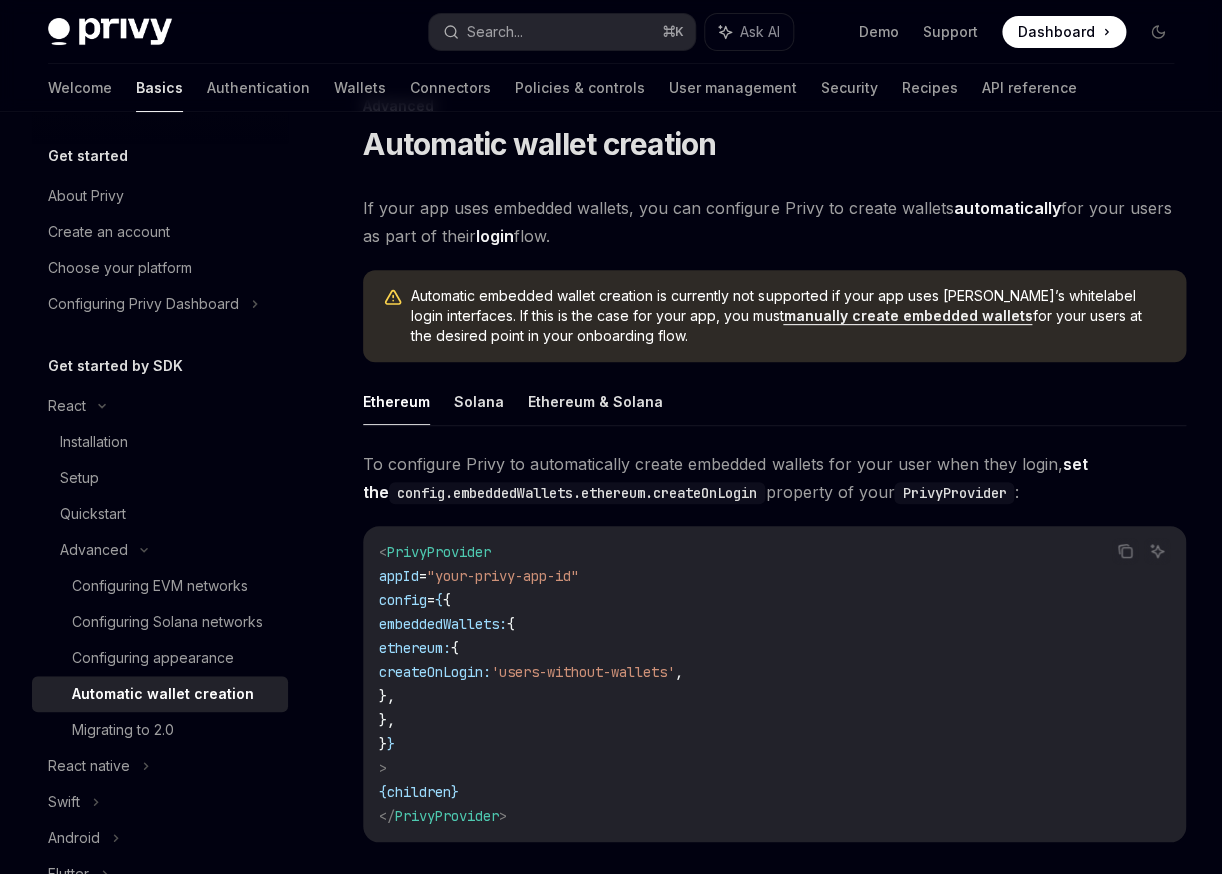 scroll, scrollTop: 0, scrollLeft: 0, axis: both 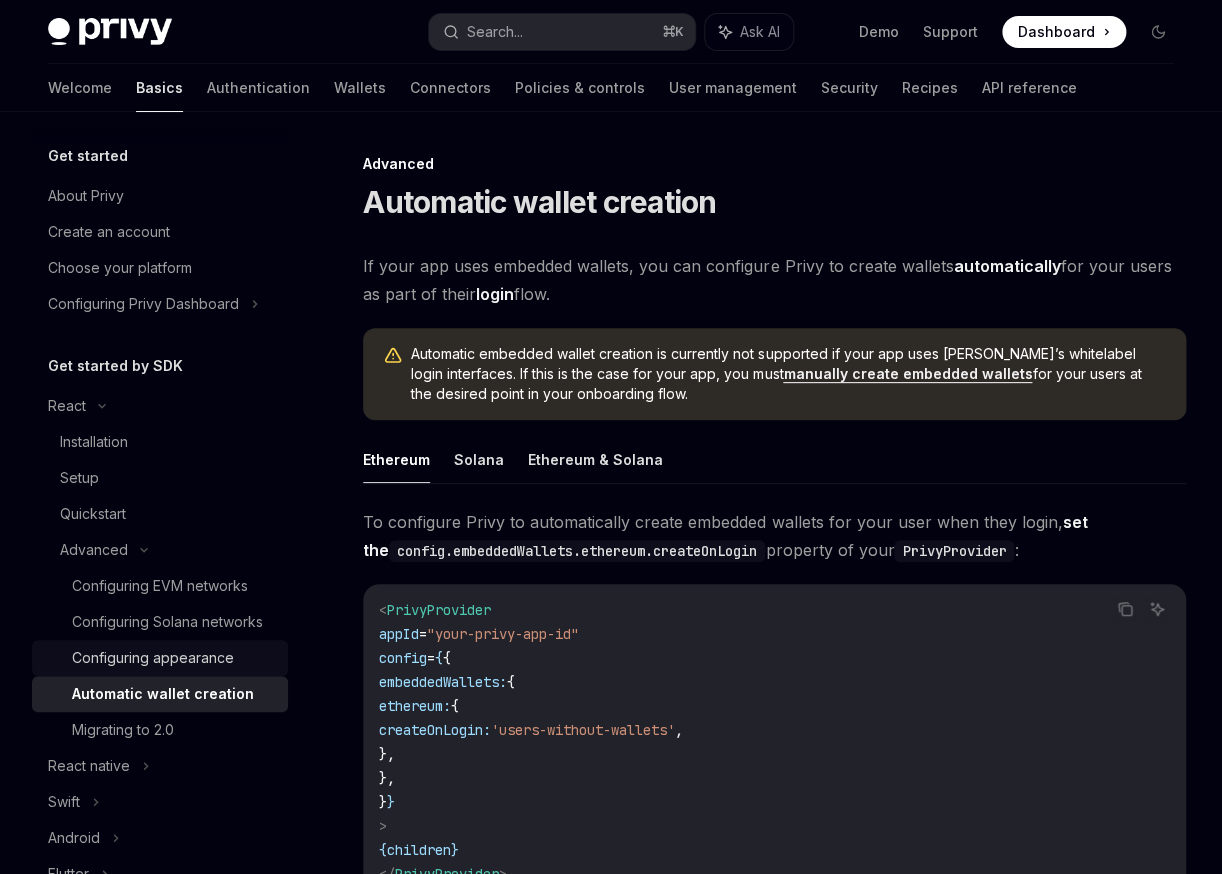 click on "Configuring appearance" at bounding box center (153, 658) 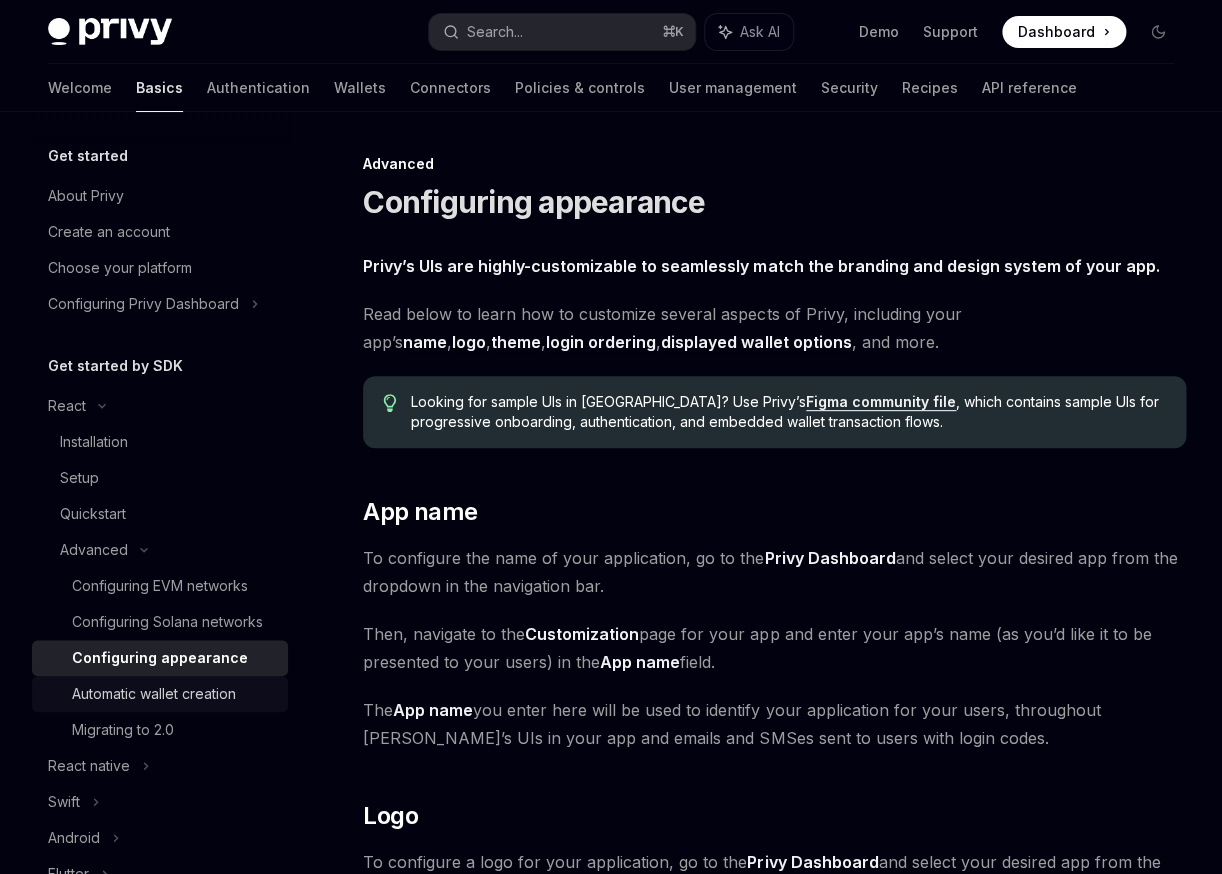 click on "Automatic wallet creation" at bounding box center (154, 694) 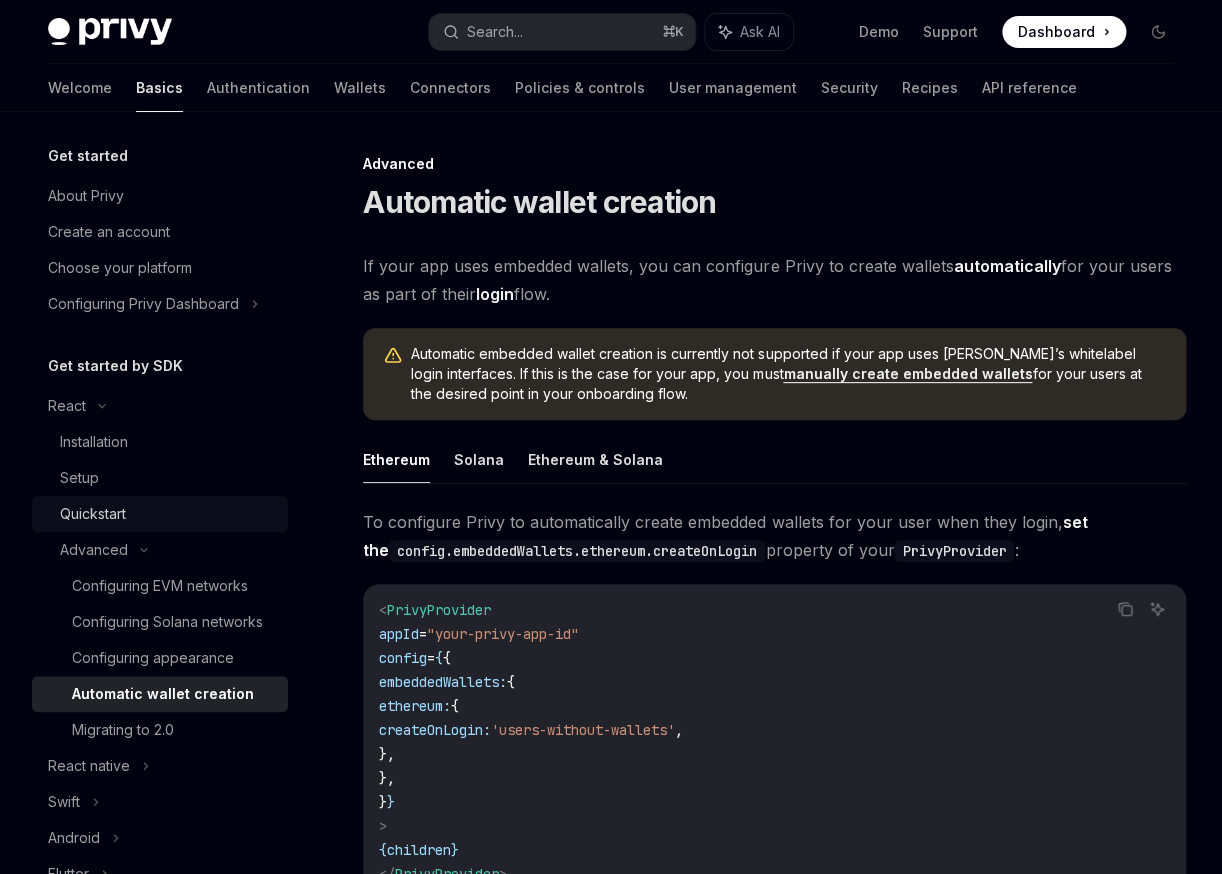 click on "Quickstart" at bounding box center (93, 514) 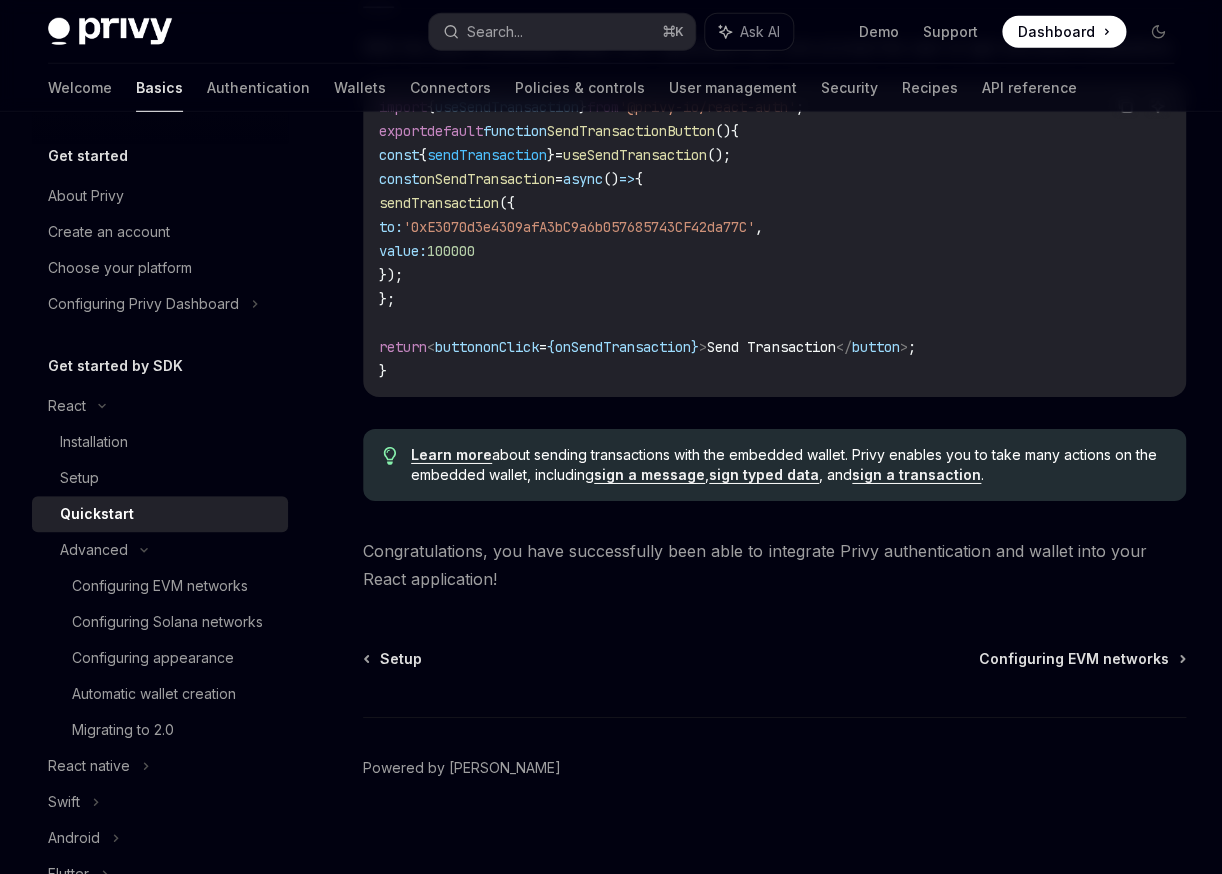 scroll, scrollTop: 1840, scrollLeft: 0, axis: vertical 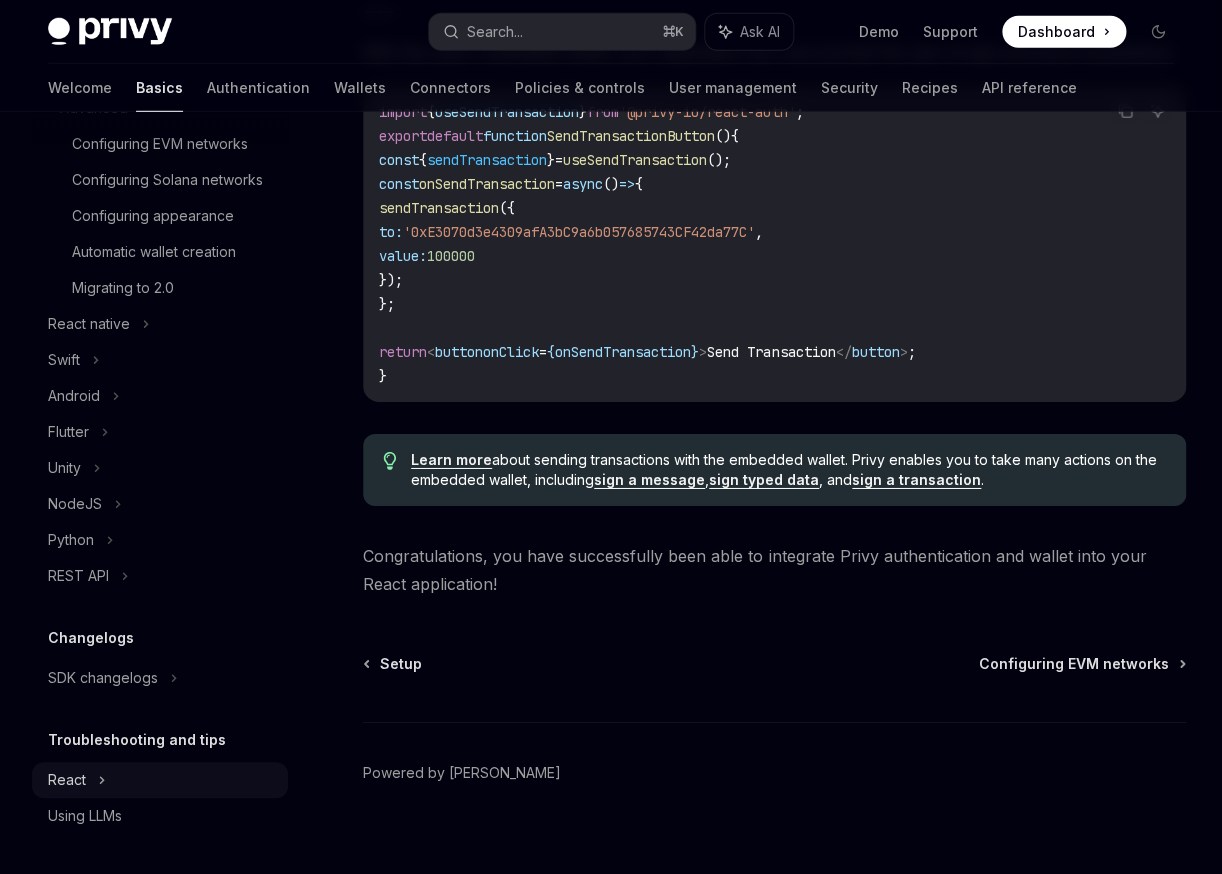 click 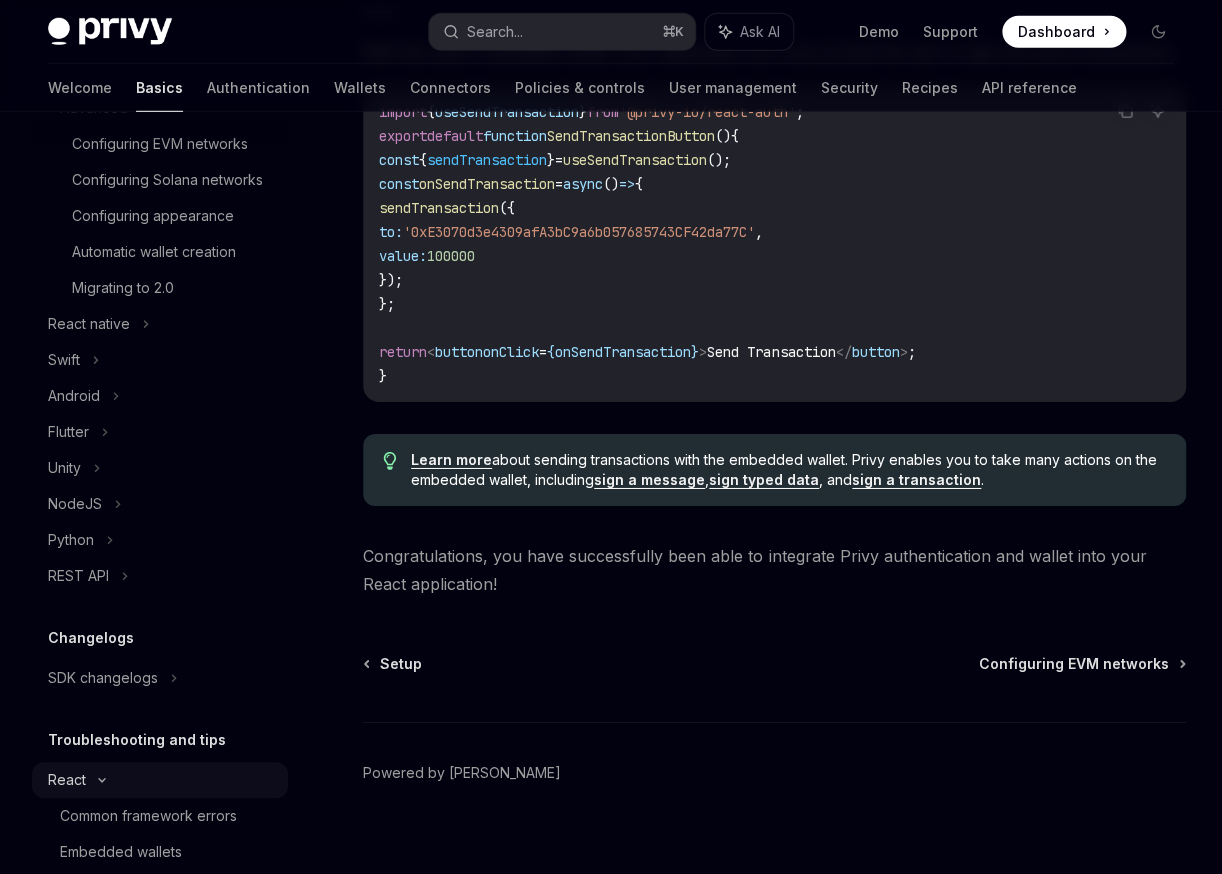 scroll, scrollTop: 0, scrollLeft: 0, axis: both 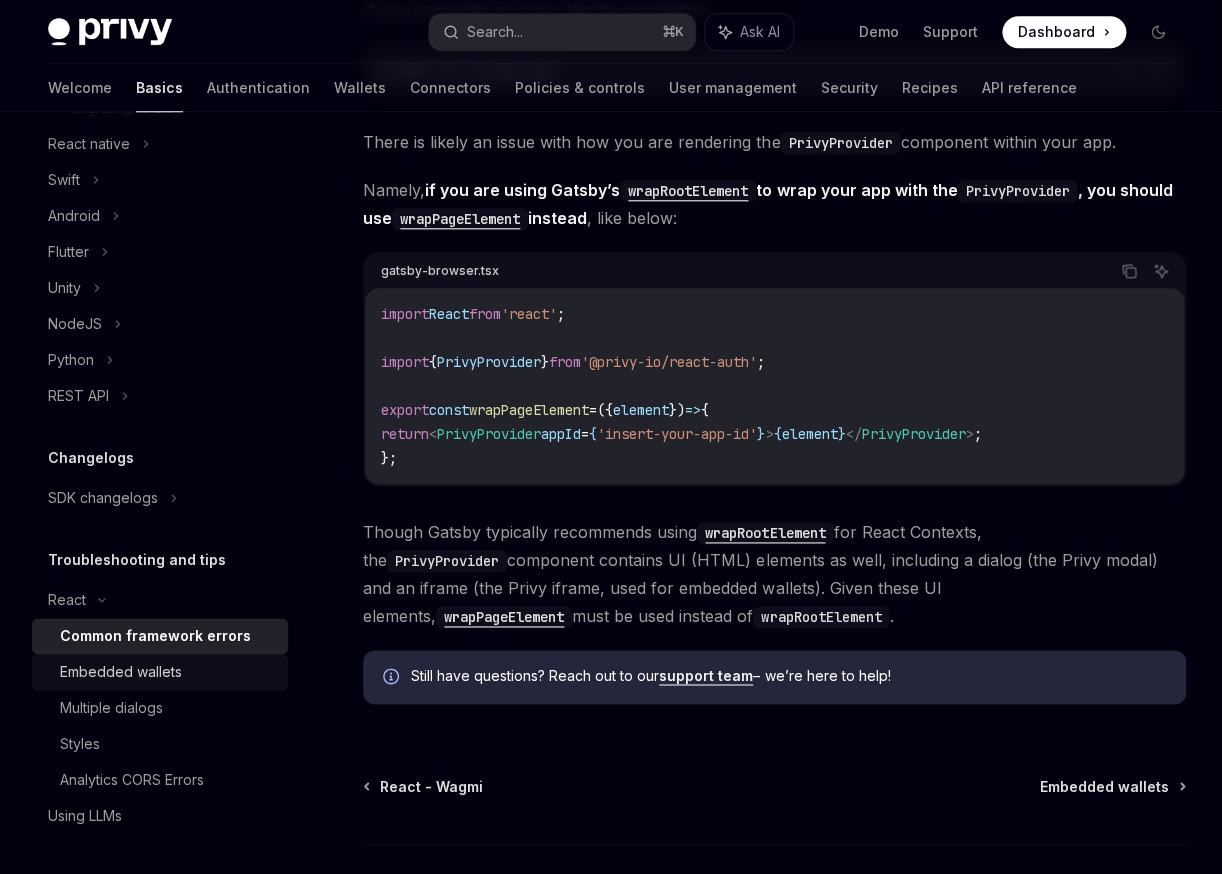 click on "Embedded wallets" at bounding box center [121, 672] 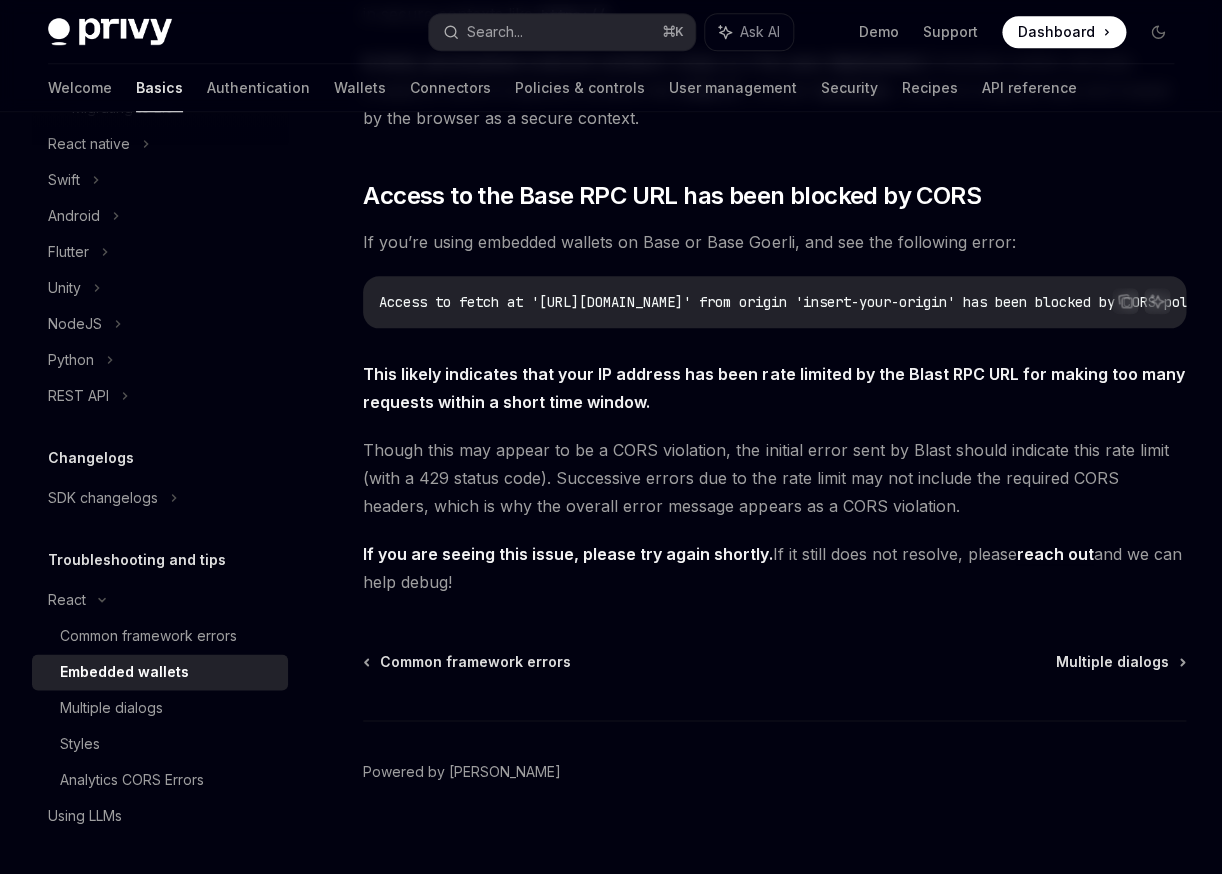 scroll, scrollTop: 513, scrollLeft: 0, axis: vertical 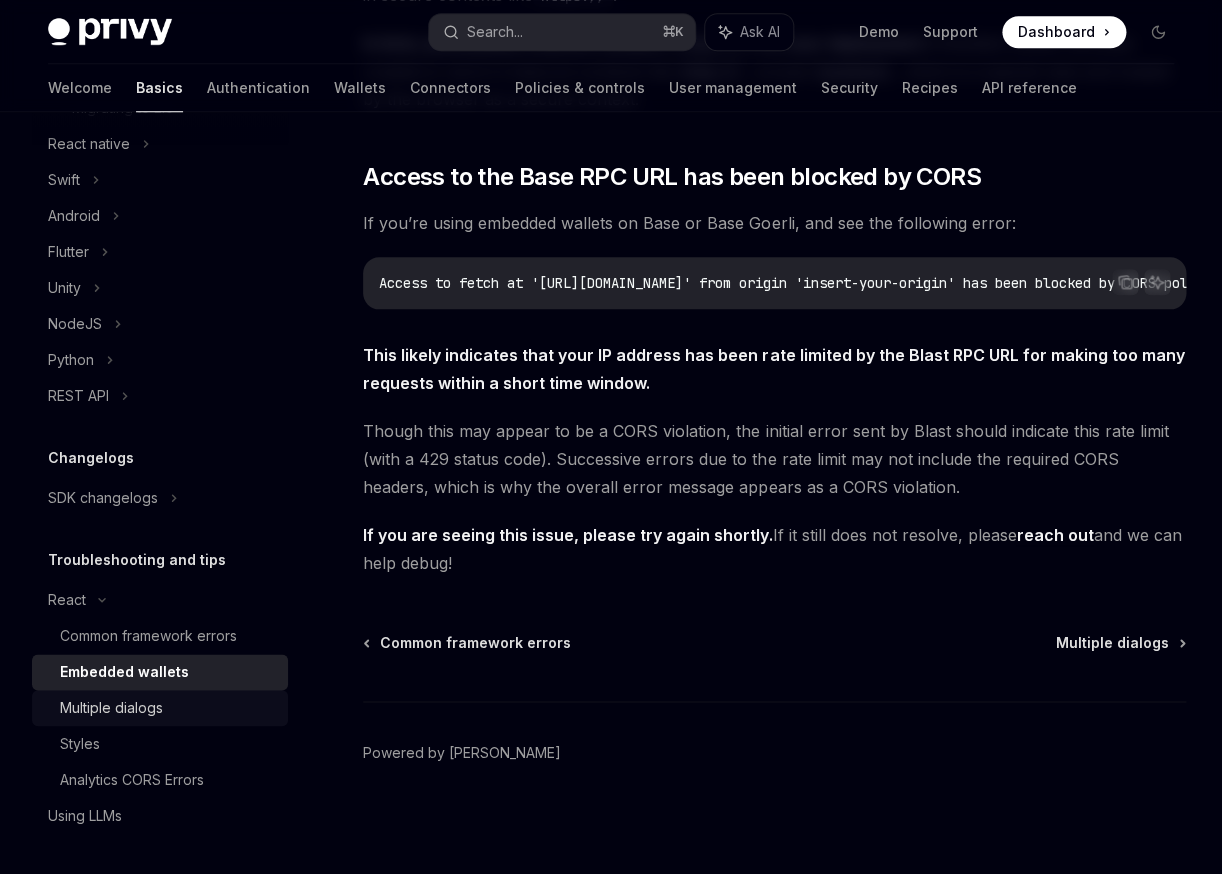 click on "Multiple dialogs" at bounding box center [111, 708] 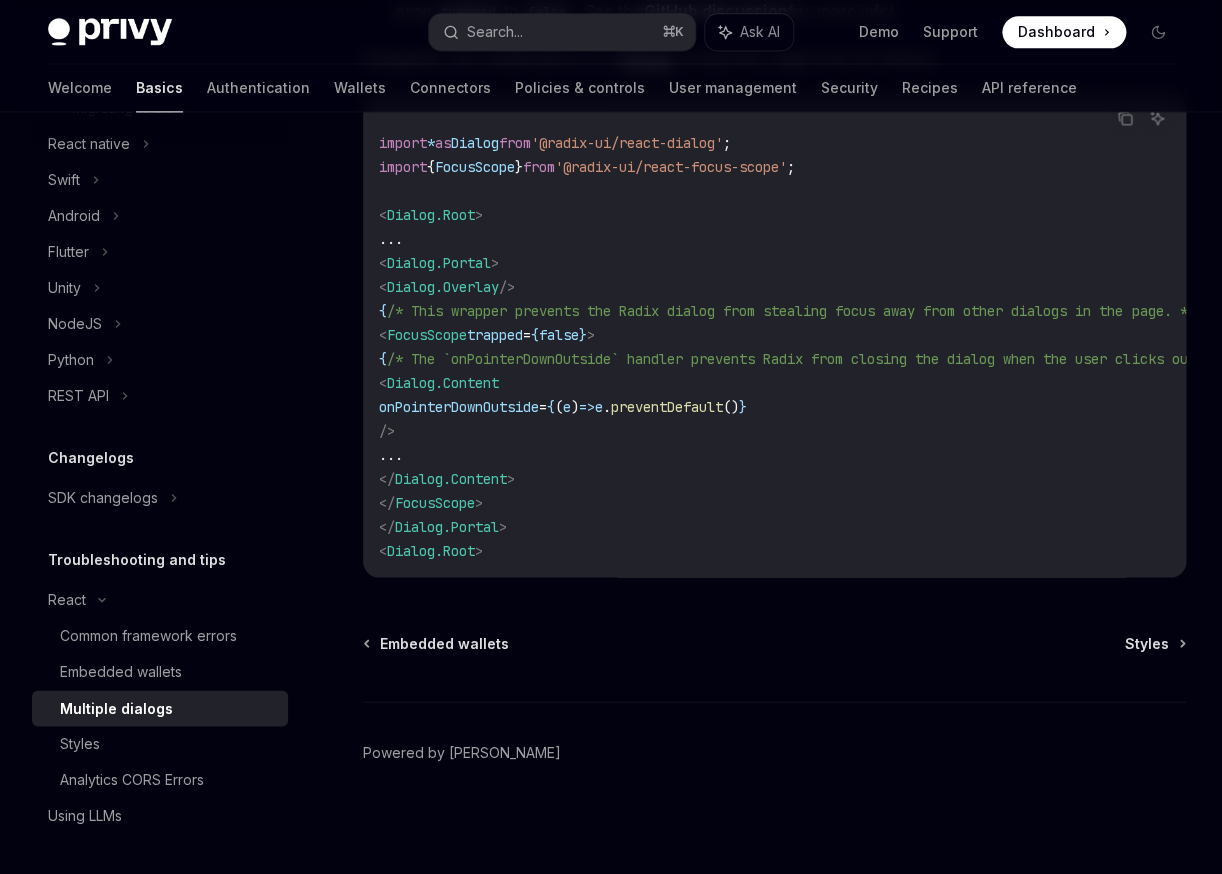 scroll, scrollTop: 901, scrollLeft: 0, axis: vertical 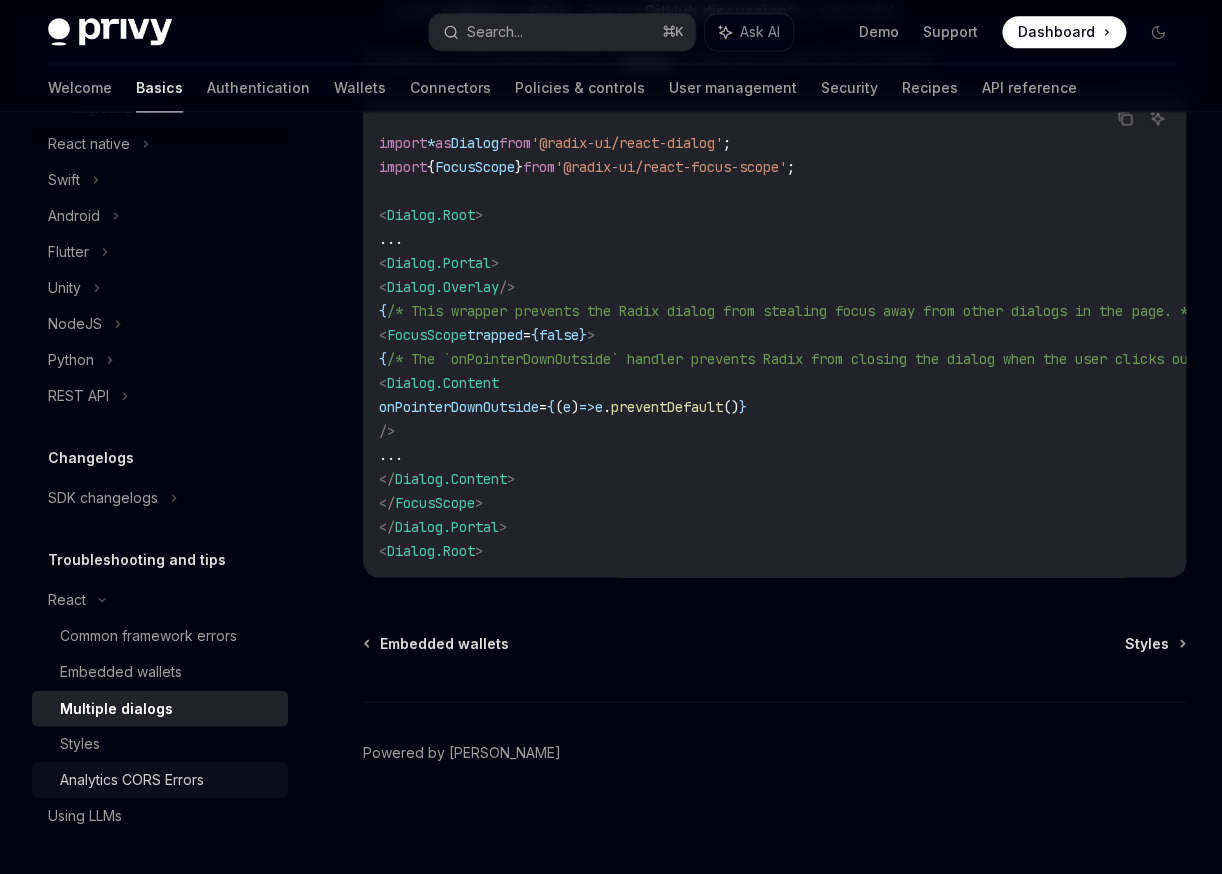 click on "Analytics CORS Errors" at bounding box center [132, 780] 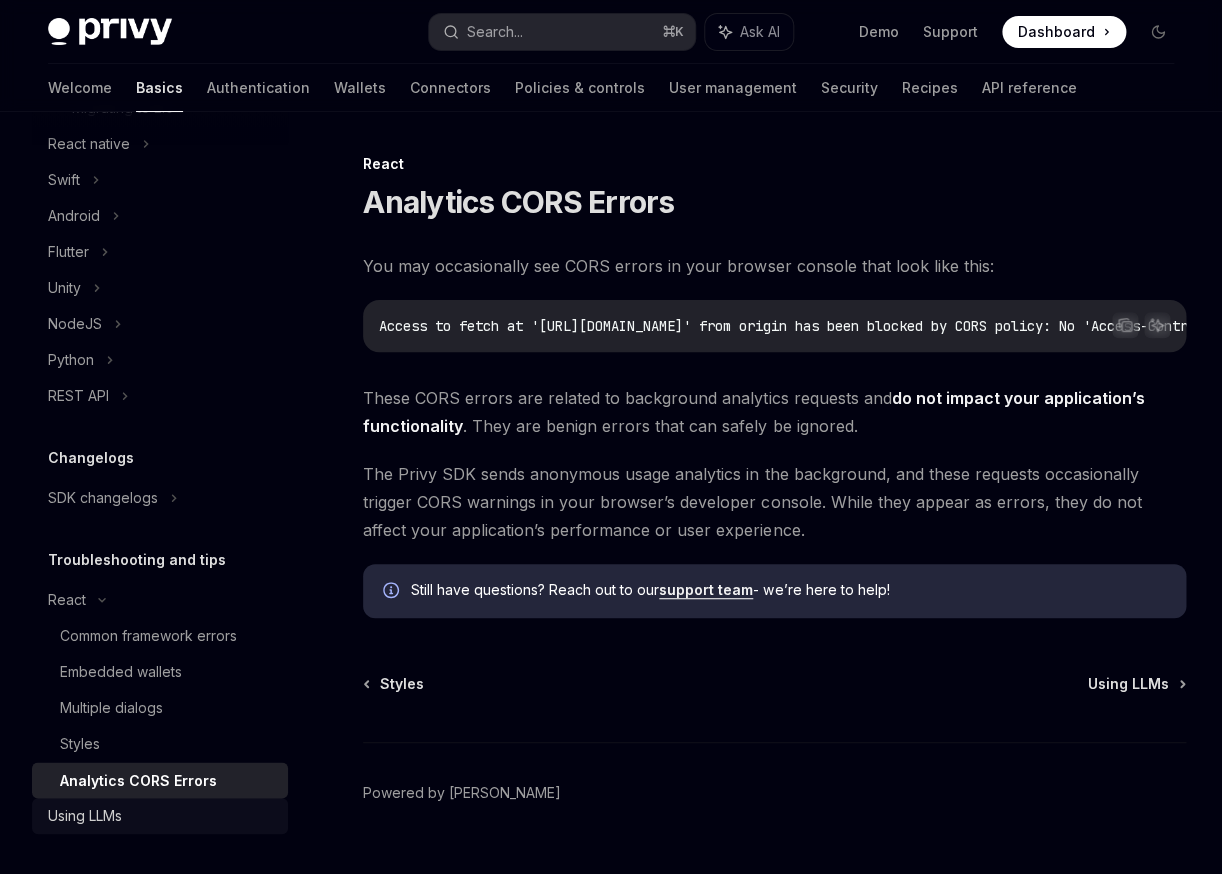 click on "Using LLMs" at bounding box center (162, 816) 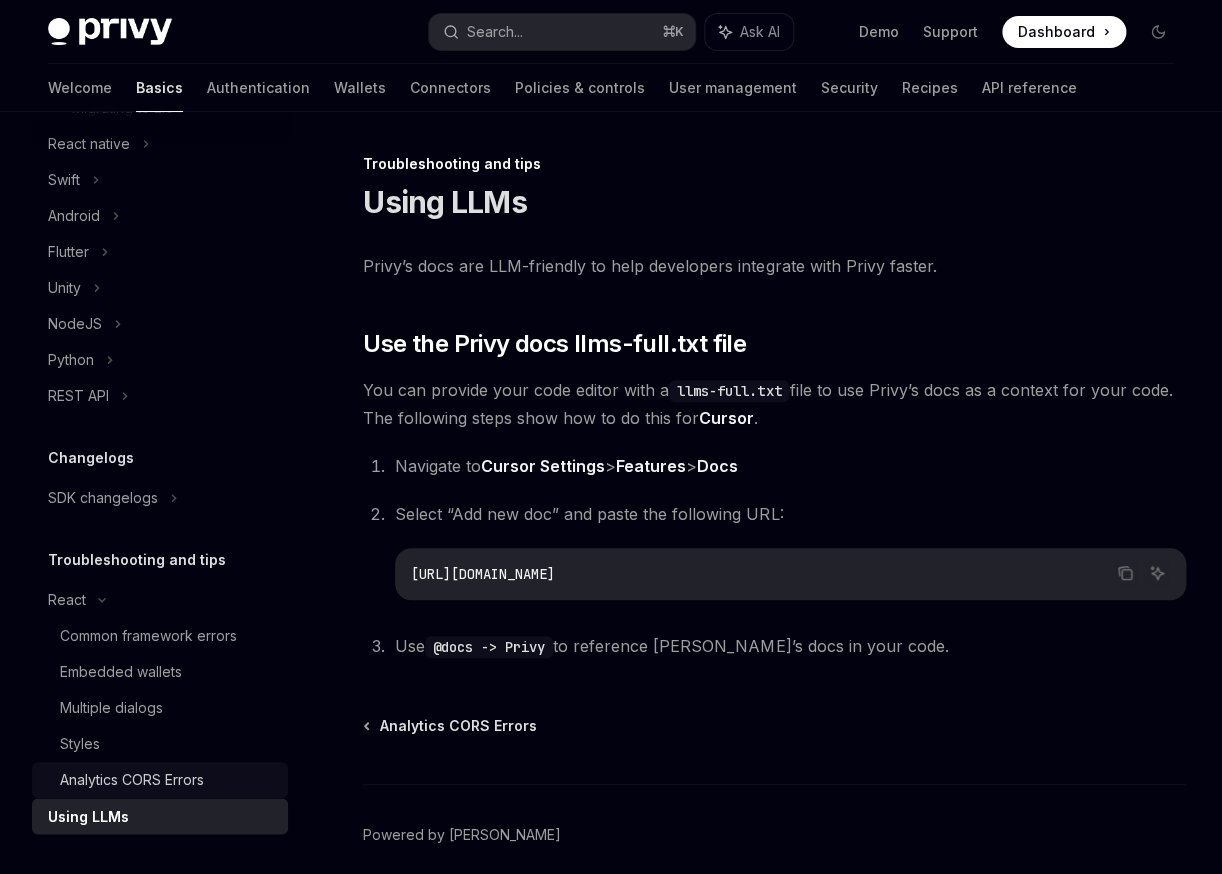 click on "Analytics CORS Errors" at bounding box center (132, 780) 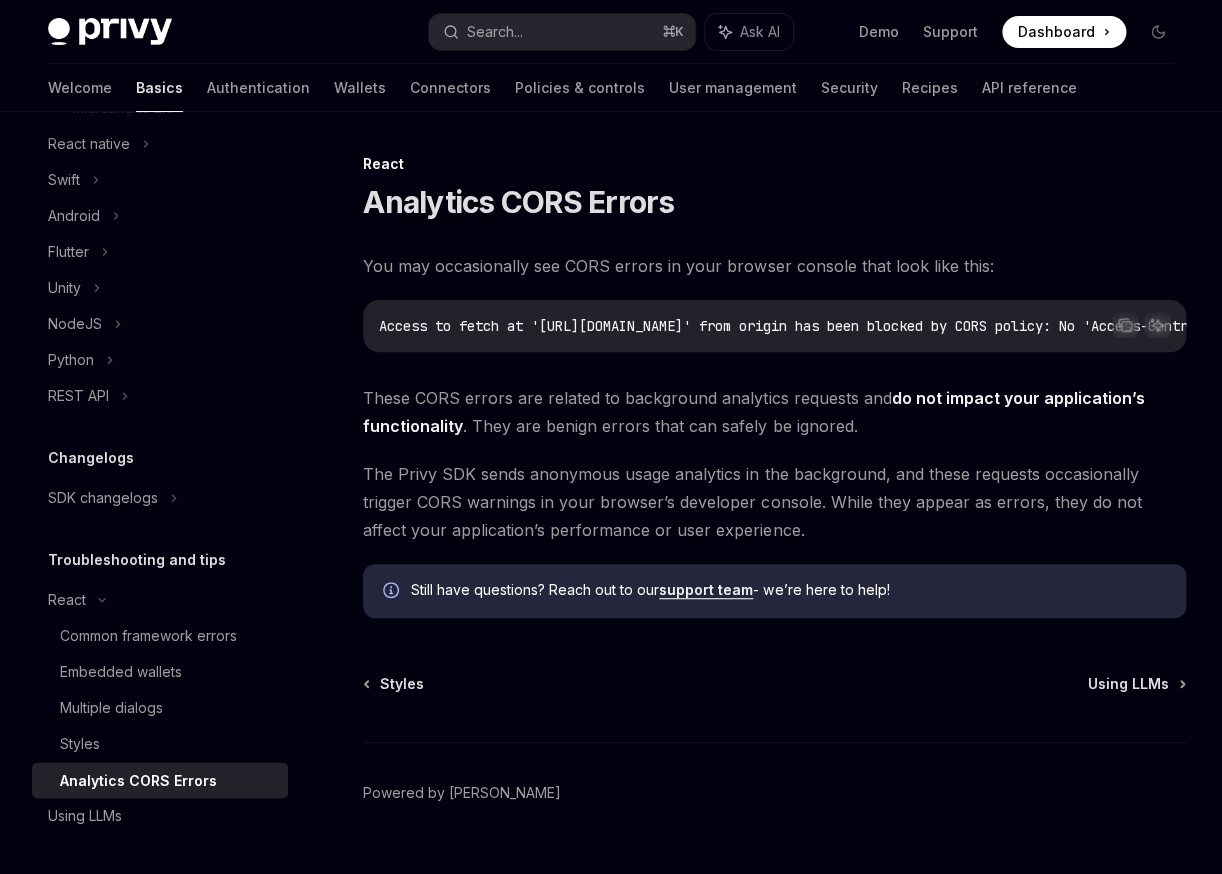 drag, startPoint x: 609, startPoint y: 351, endPoint x: 744, endPoint y: 357, distance: 135.13327 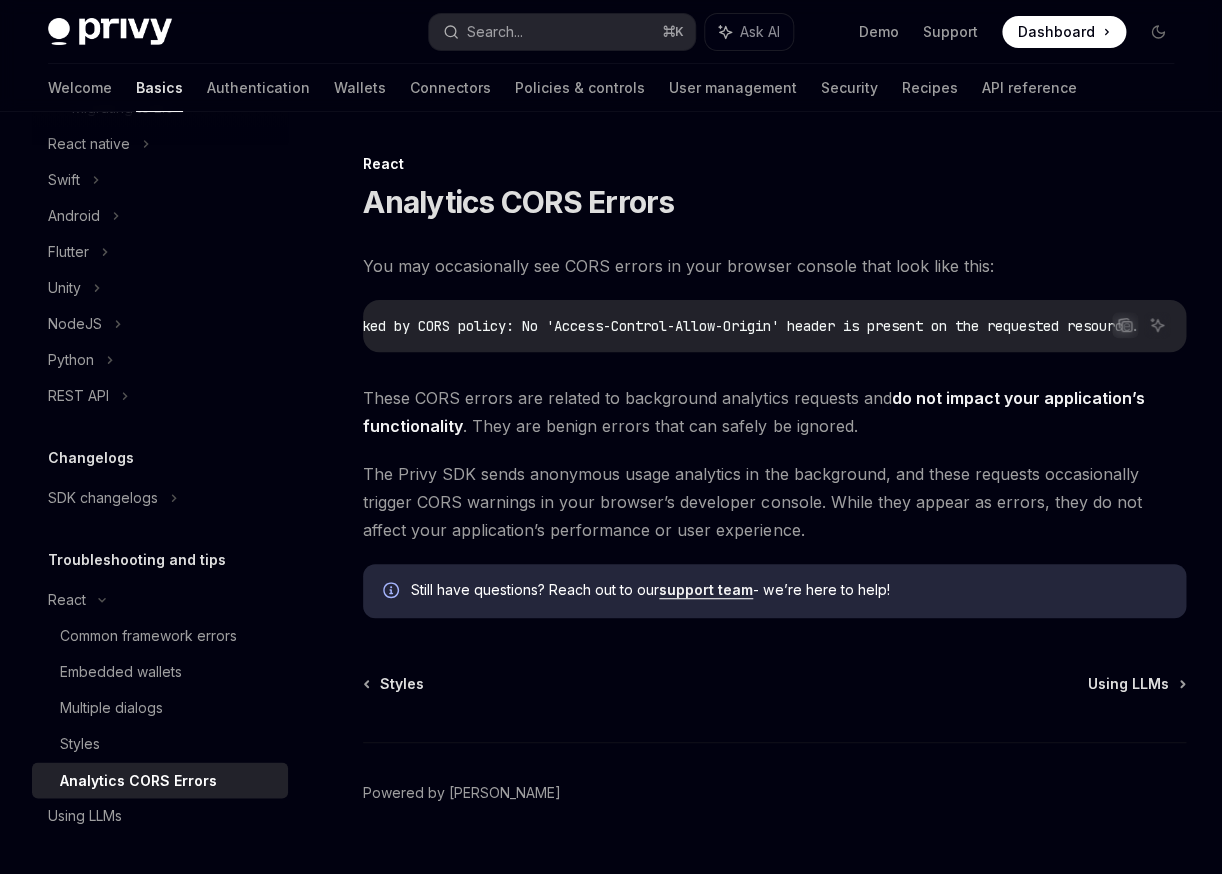 scroll, scrollTop: 0, scrollLeft: 830, axis: horizontal 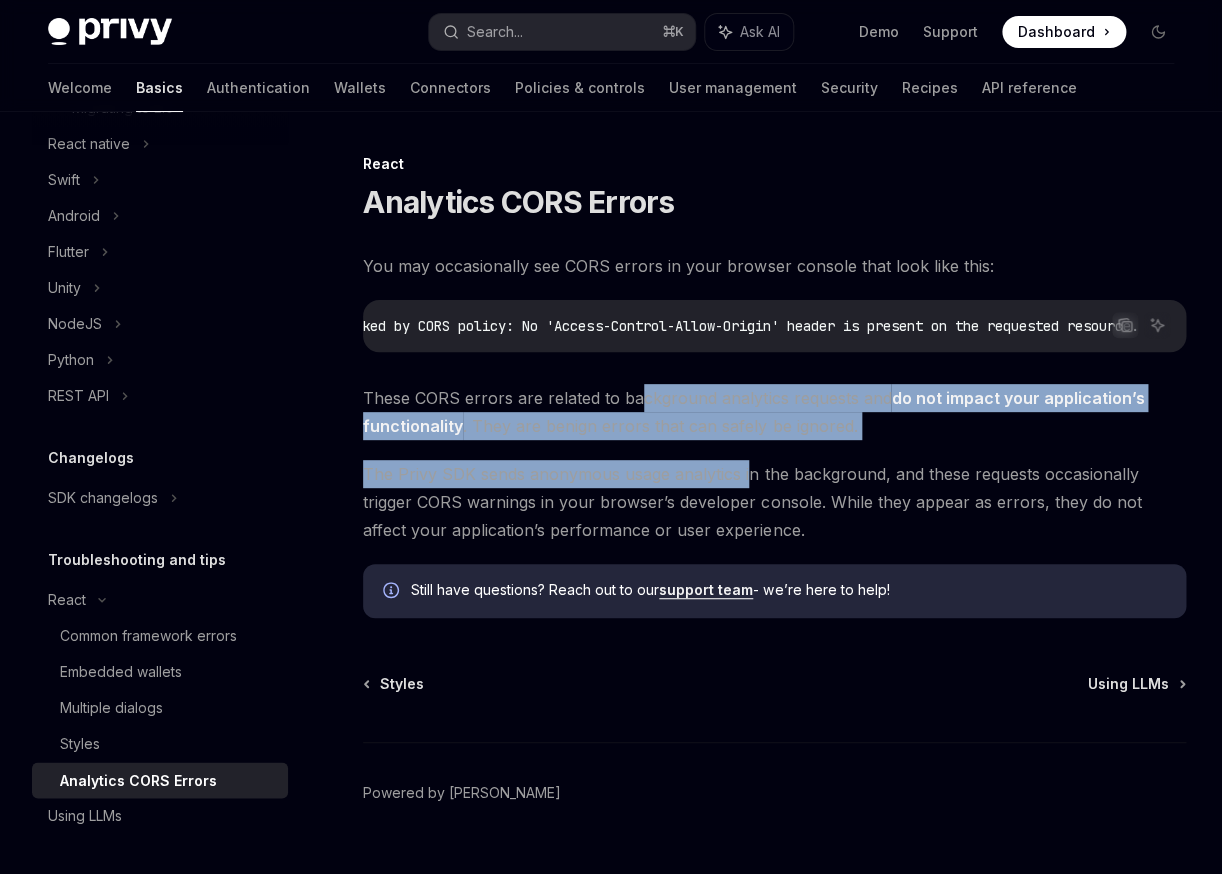 drag, startPoint x: 634, startPoint y: 413, endPoint x: 744, endPoint y: 469, distance: 123.4342 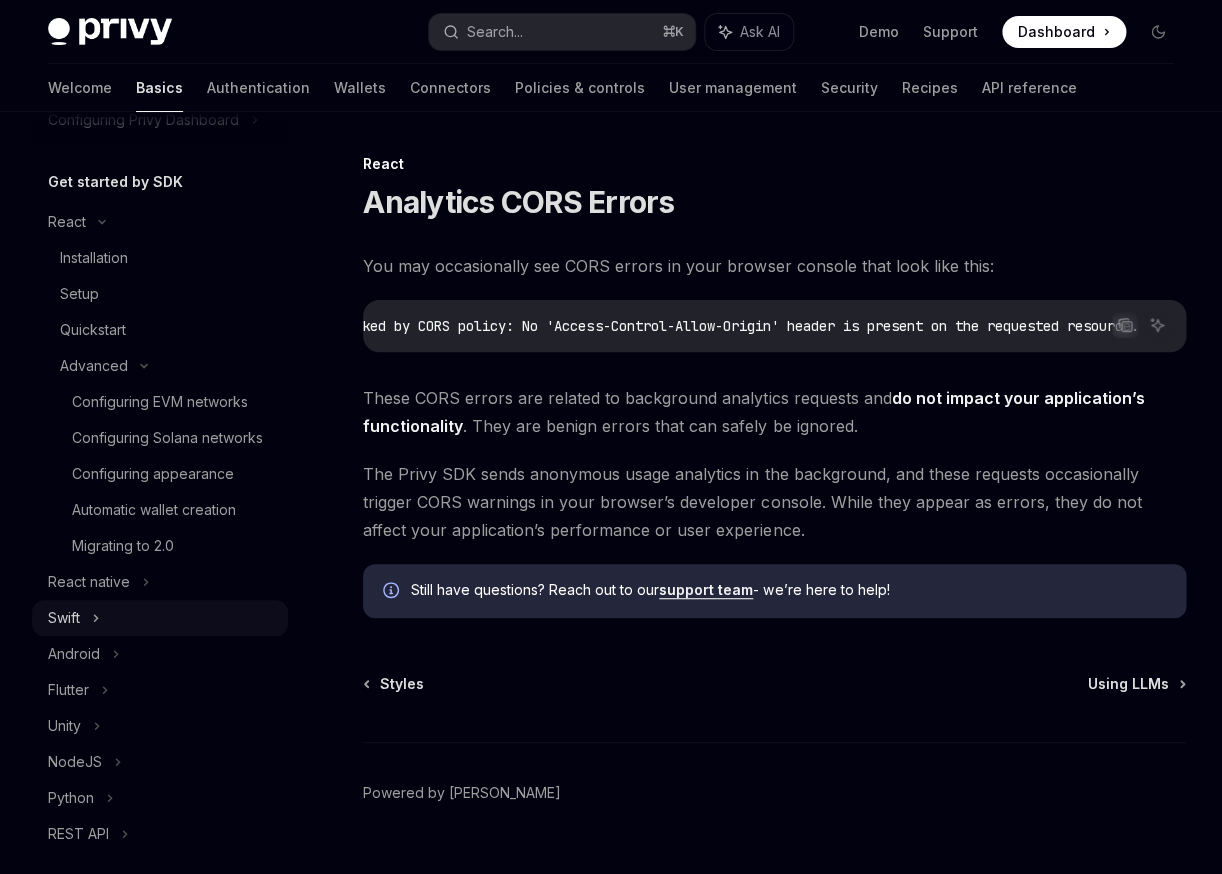 scroll, scrollTop: 96, scrollLeft: 0, axis: vertical 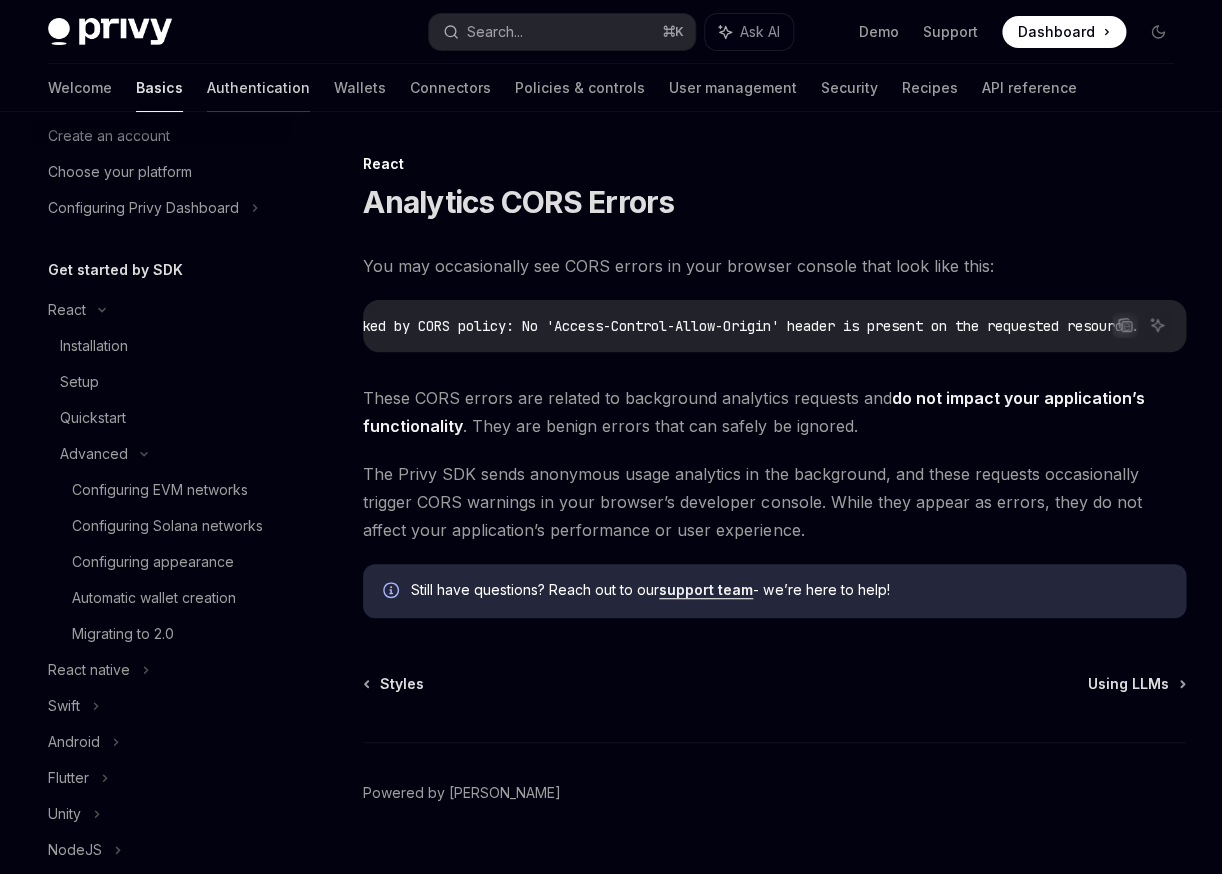 click on "Authentication" at bounding box center (258, 88) 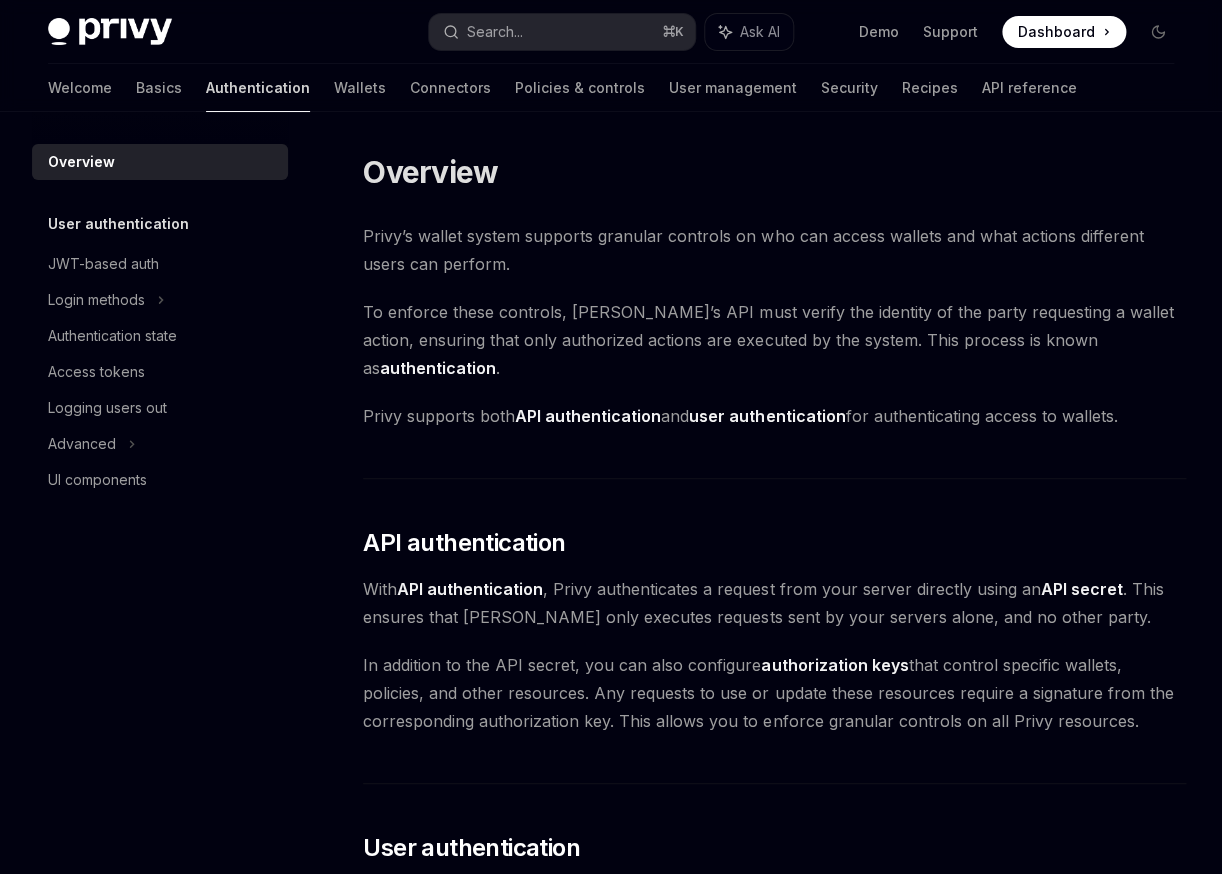 scroll, scrollTop: 0, scrollLeft: 0, axis: both 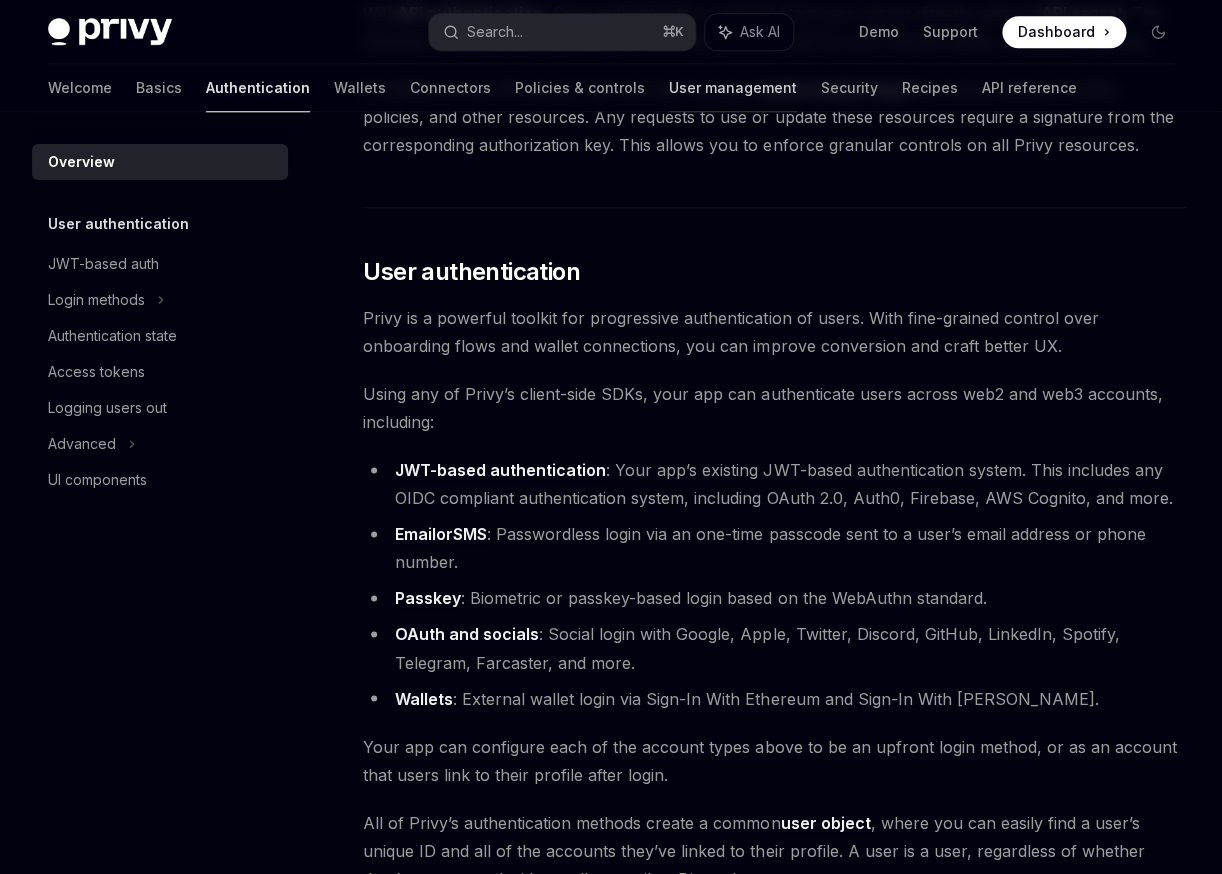 click on "User management" at bounding box center (733, 88) 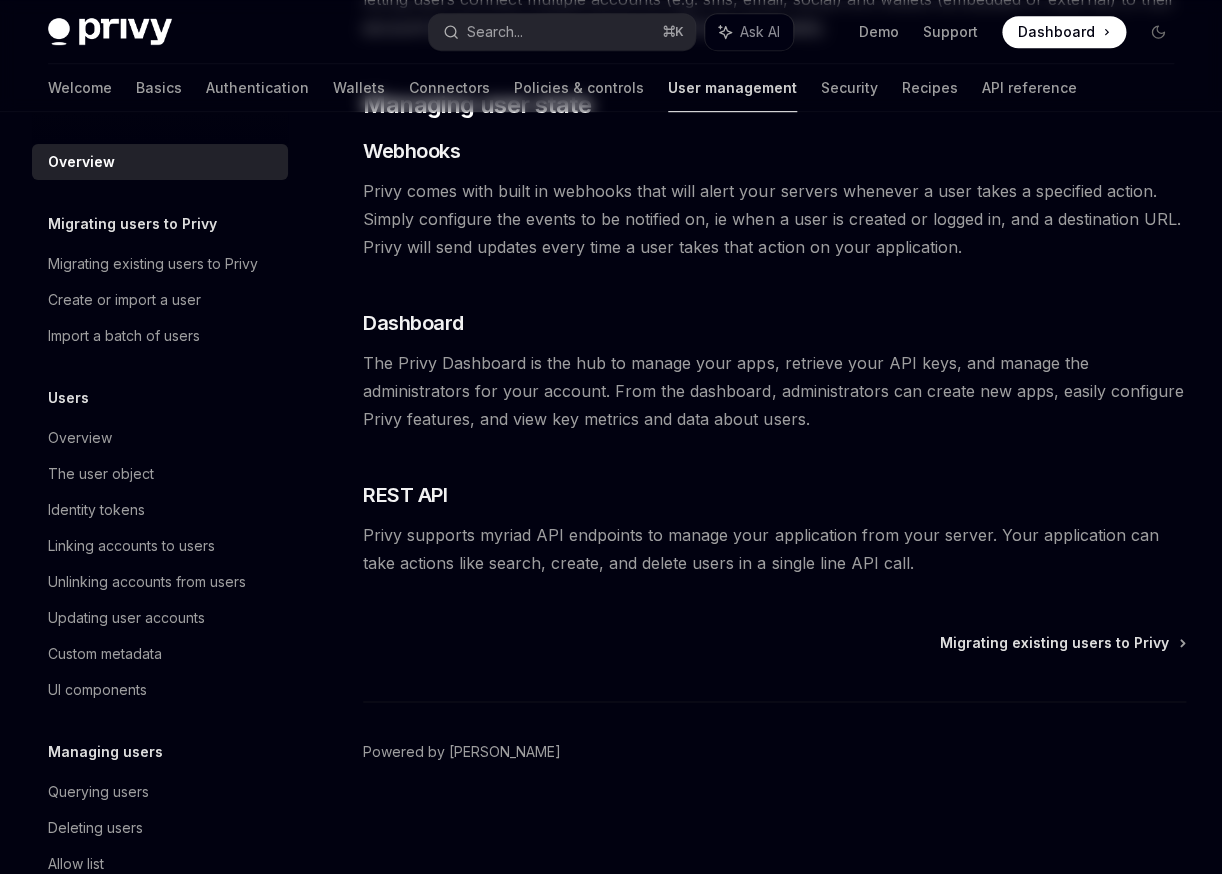 scroll, scrollTop: 0, scrollLeft: 0, axis: both 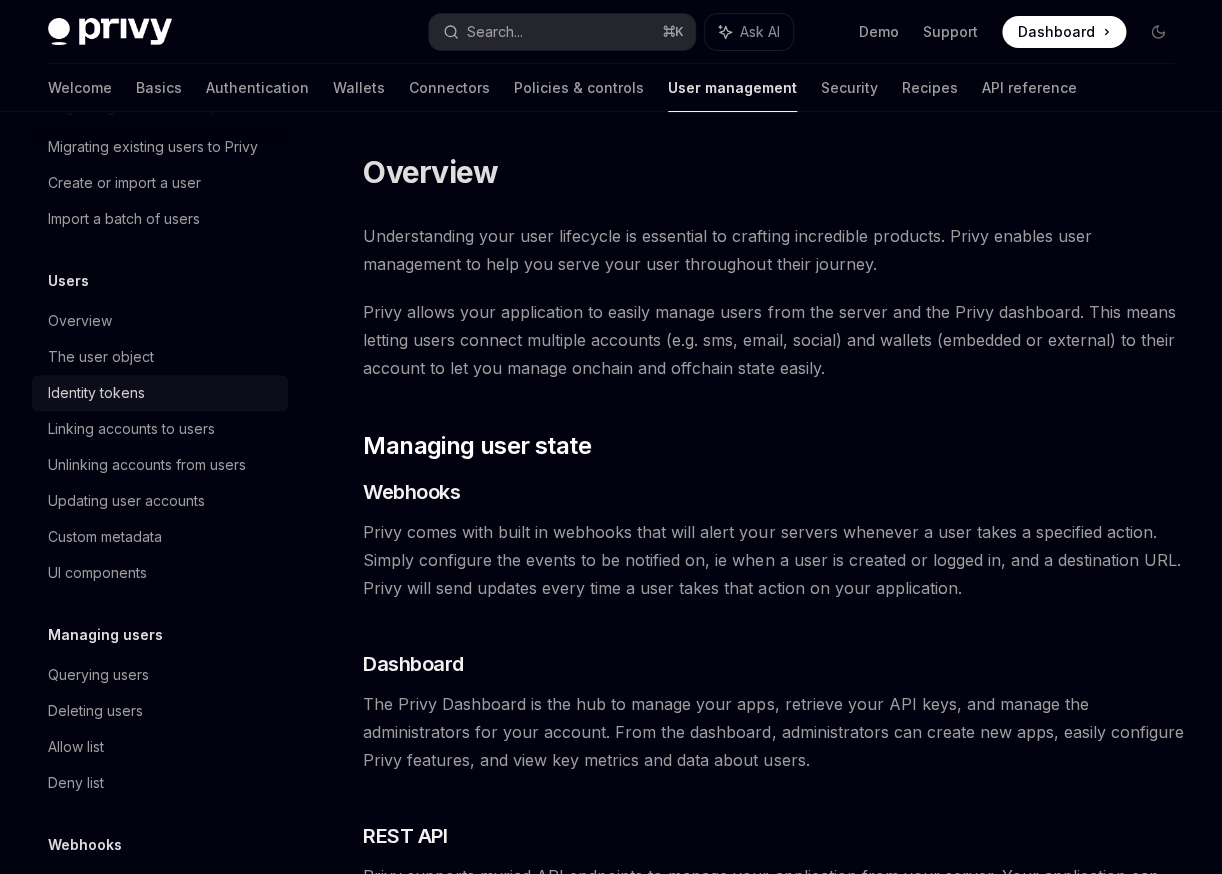 click on "Identity tokens" at bounding box center [160, 393] 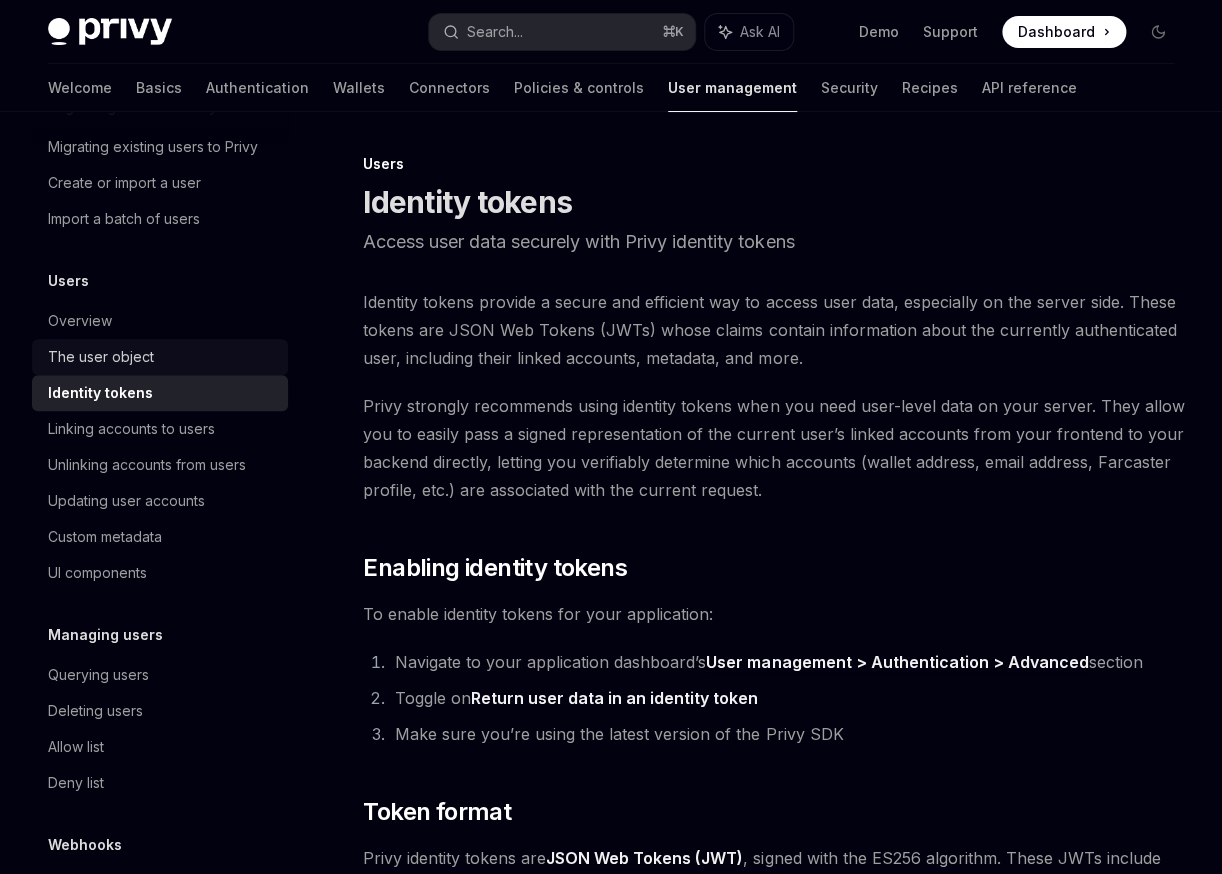 drag, startPoint x: 131, startPoint y: 367, endPoint x: 142, endPoint y: 367, distance: 11 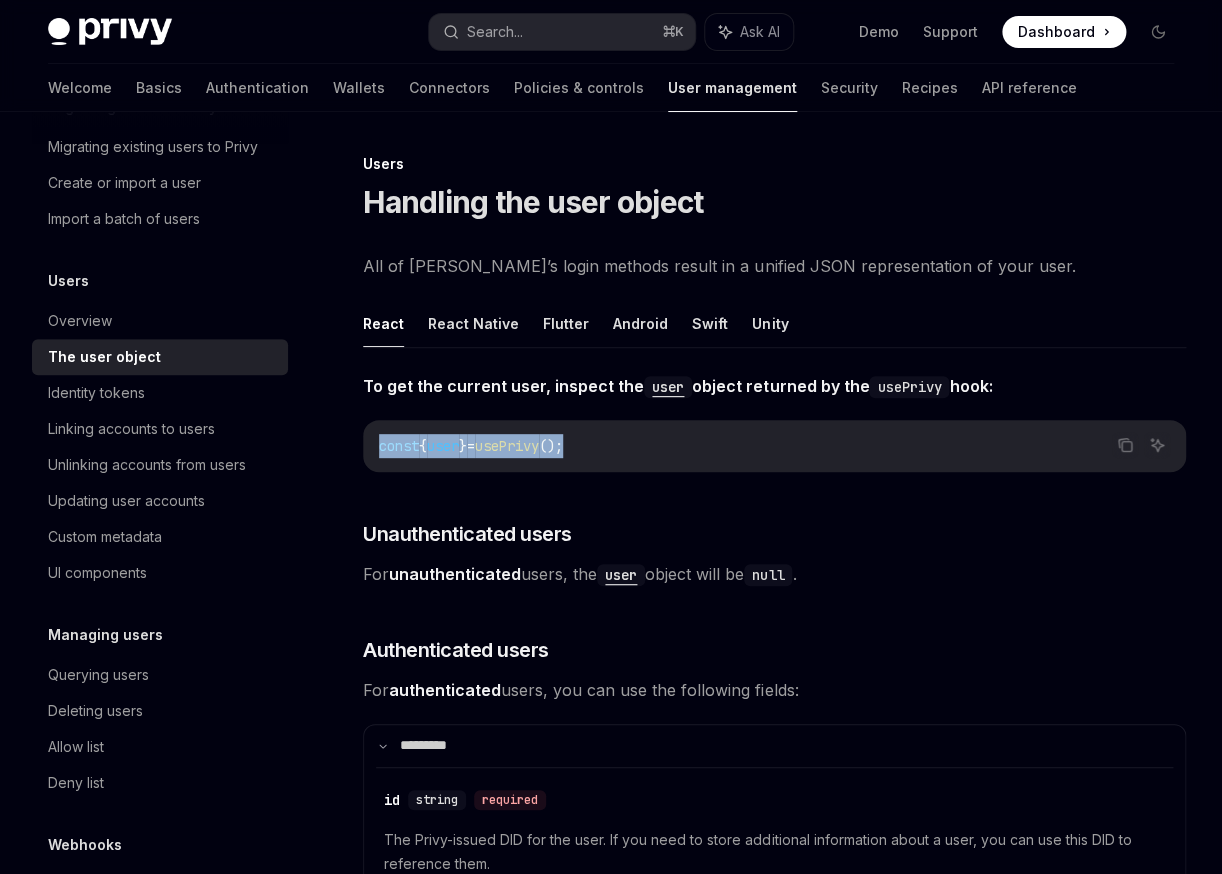 drag, startPoint x: 648, startPoint y: 446, endPoint x: 377, endPoint y: 439, distance: 271.0904 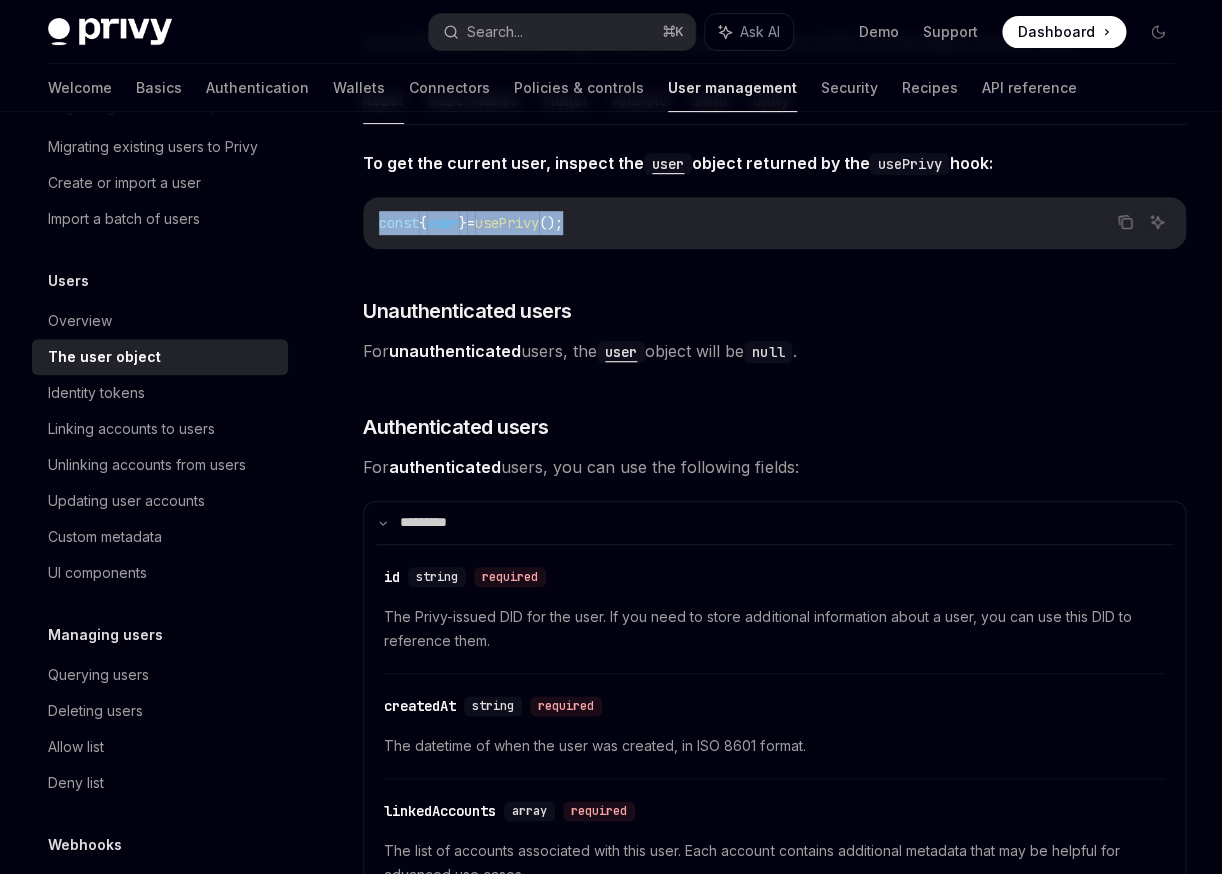 scroll, scrollTop: 224, scrollLeft: 0, axis: vertical 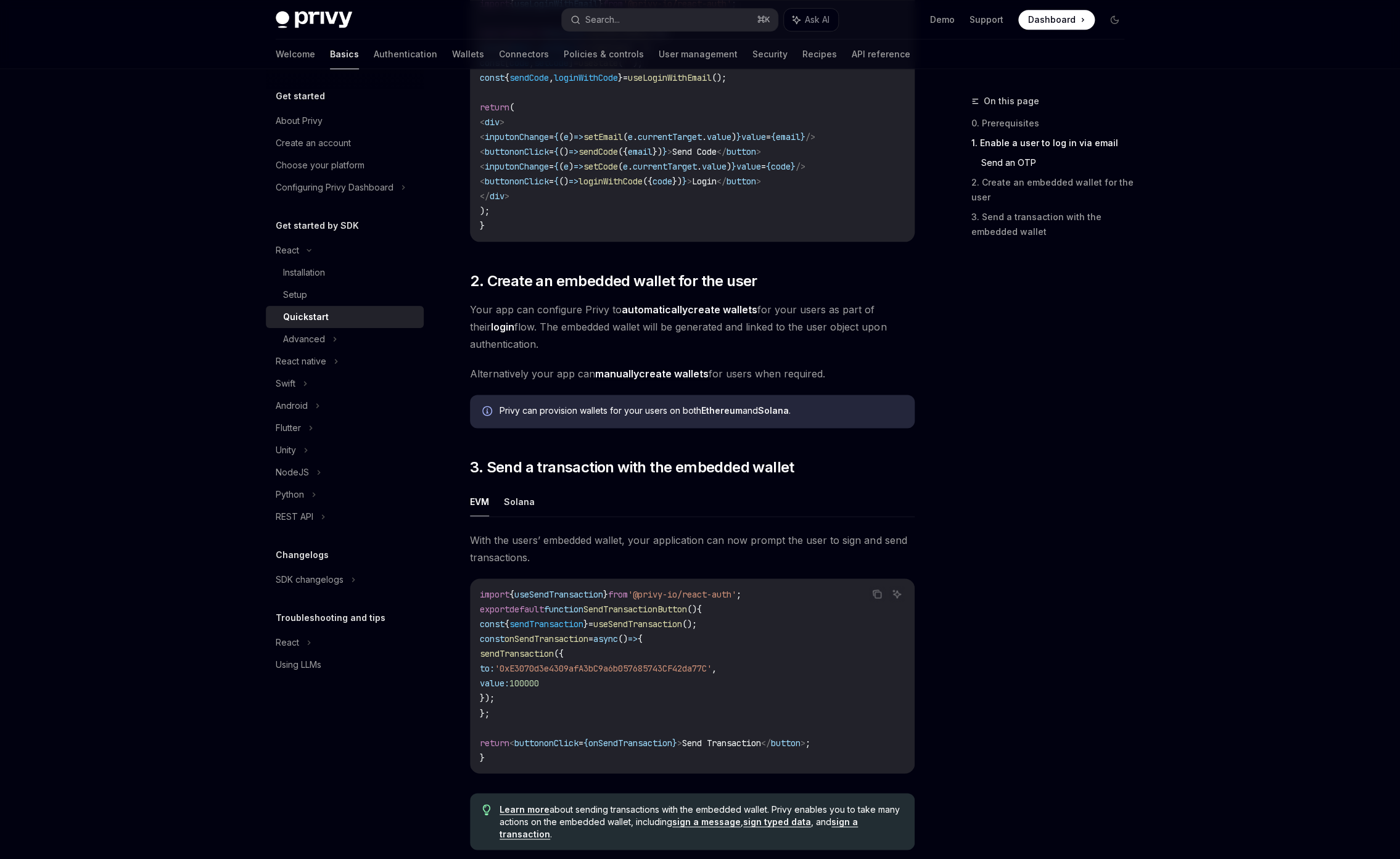 click on "Privy docs  home page Search... ⌘ K Ask AI Demo Support Dashboard Dashboard Search... Navigation React Quickstart Welcome Basics Authentication Wallets Connectors Policies & controls User management Security Recipes API reference Get started About Privy Create an account Choose your platform Configuring Privy Dashboard Get started by SDK React Installation Setup Quickstart Advanced React native Swift Android Flutter Unity NodeJS Python REST API Changelogs SDK changelogs Troubleshooting and tips React Using LLMs React Quickstart Learn how to authenticate users, create embedded wallets, and send transactions in your React app ​ 0. Prerequisites
This guide assumes that you have completed the  Setup  guide.
​ 1. Enable a user to log in via email
This quickstart guide will demonstrate how to authenticate a user with a one time password as an
example, but Privy supports many authentication methods. Explore our  Authentication
docs
To authenticate a user via their email address, use the React SDK’s" at bounding box center (700, 199) 